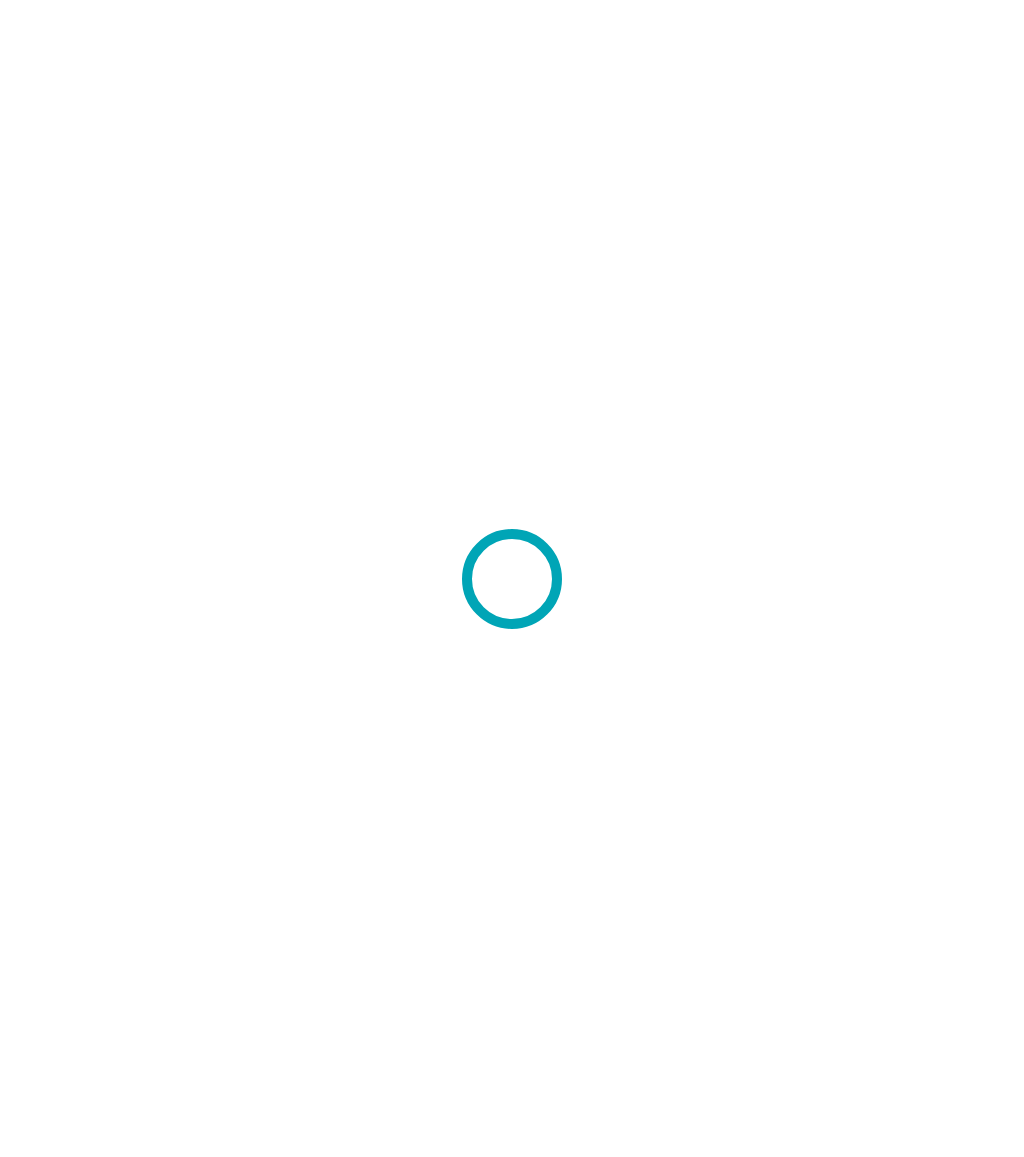 scroll, scrollTop: 0, scrollLeft: 0, axis: both 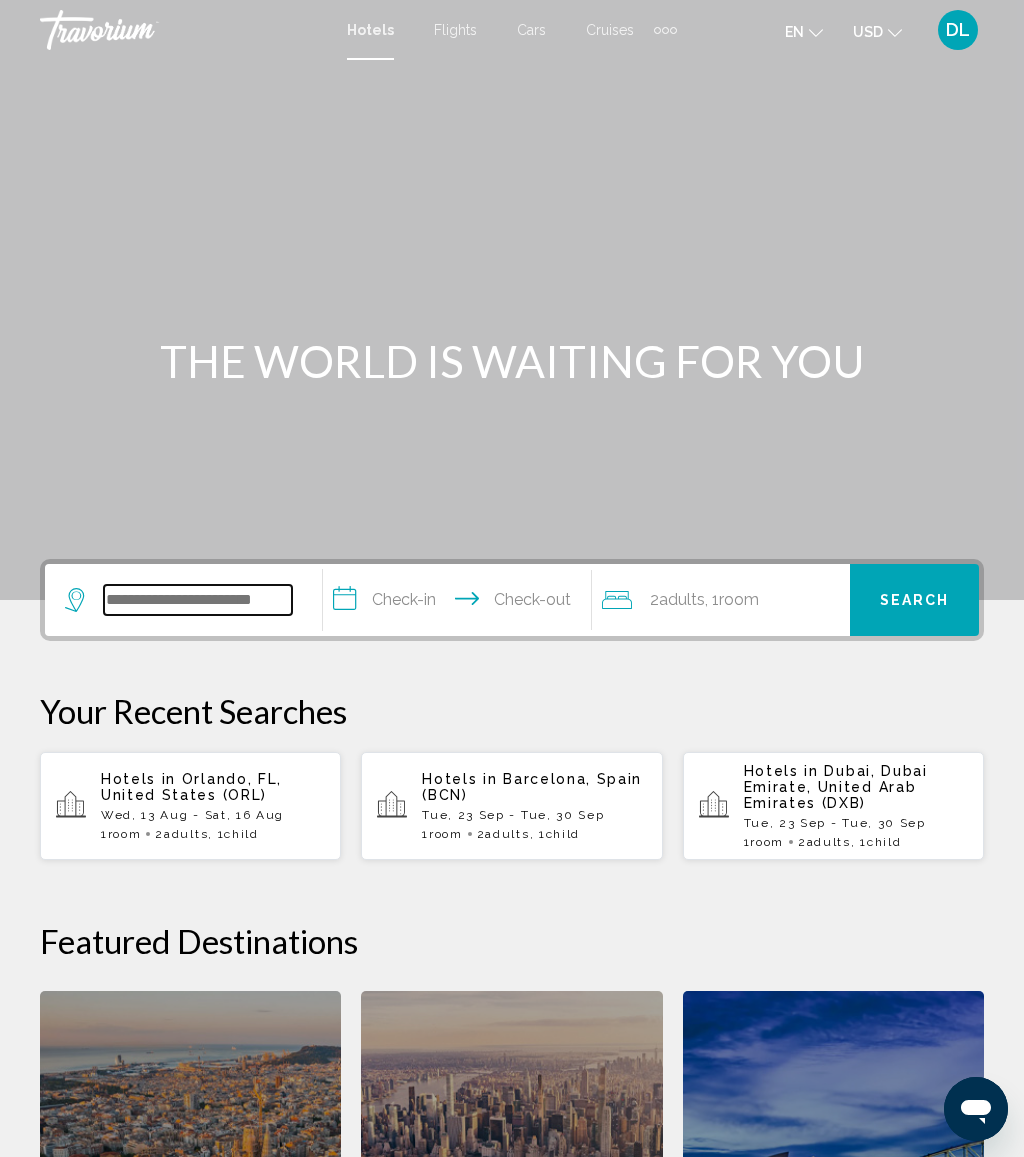 click at bounding box center [198, 600] 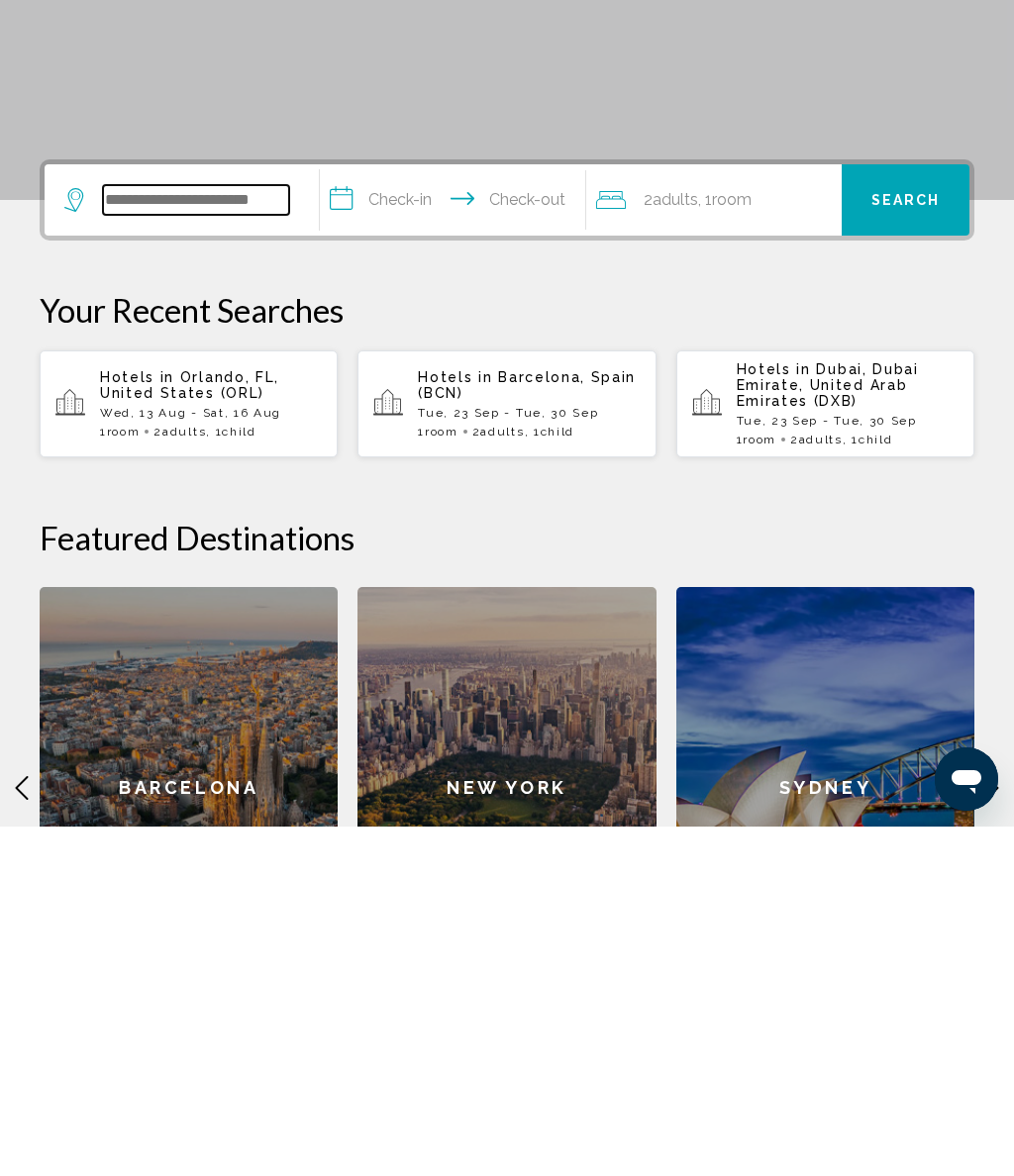 scroll, scrollTop: 140, scrollLeft: 0, axis: vertical 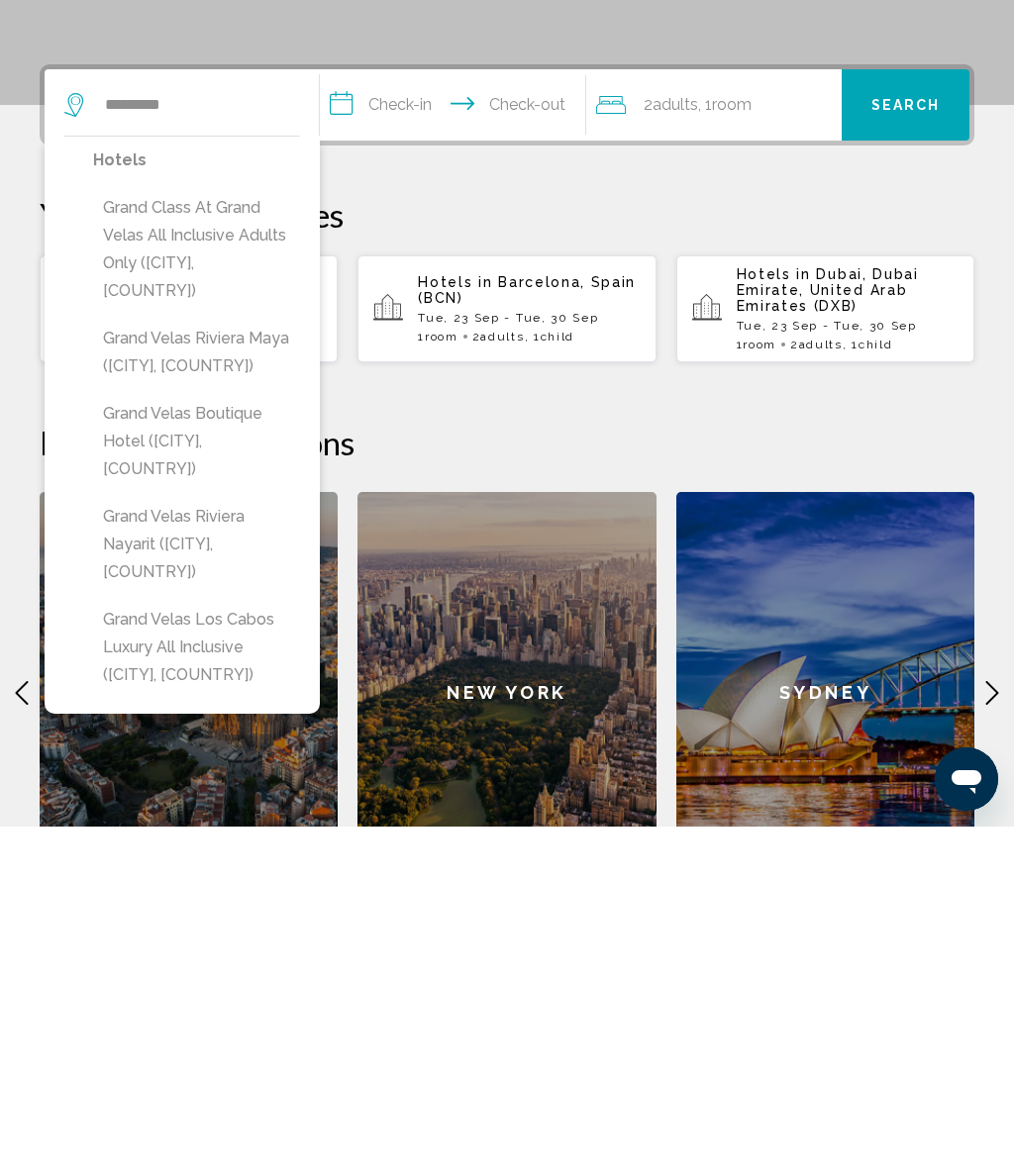click on "Grand Velas Riviera Maya ([CITY], [COUNTRY])" at bounding box center (196, 702) 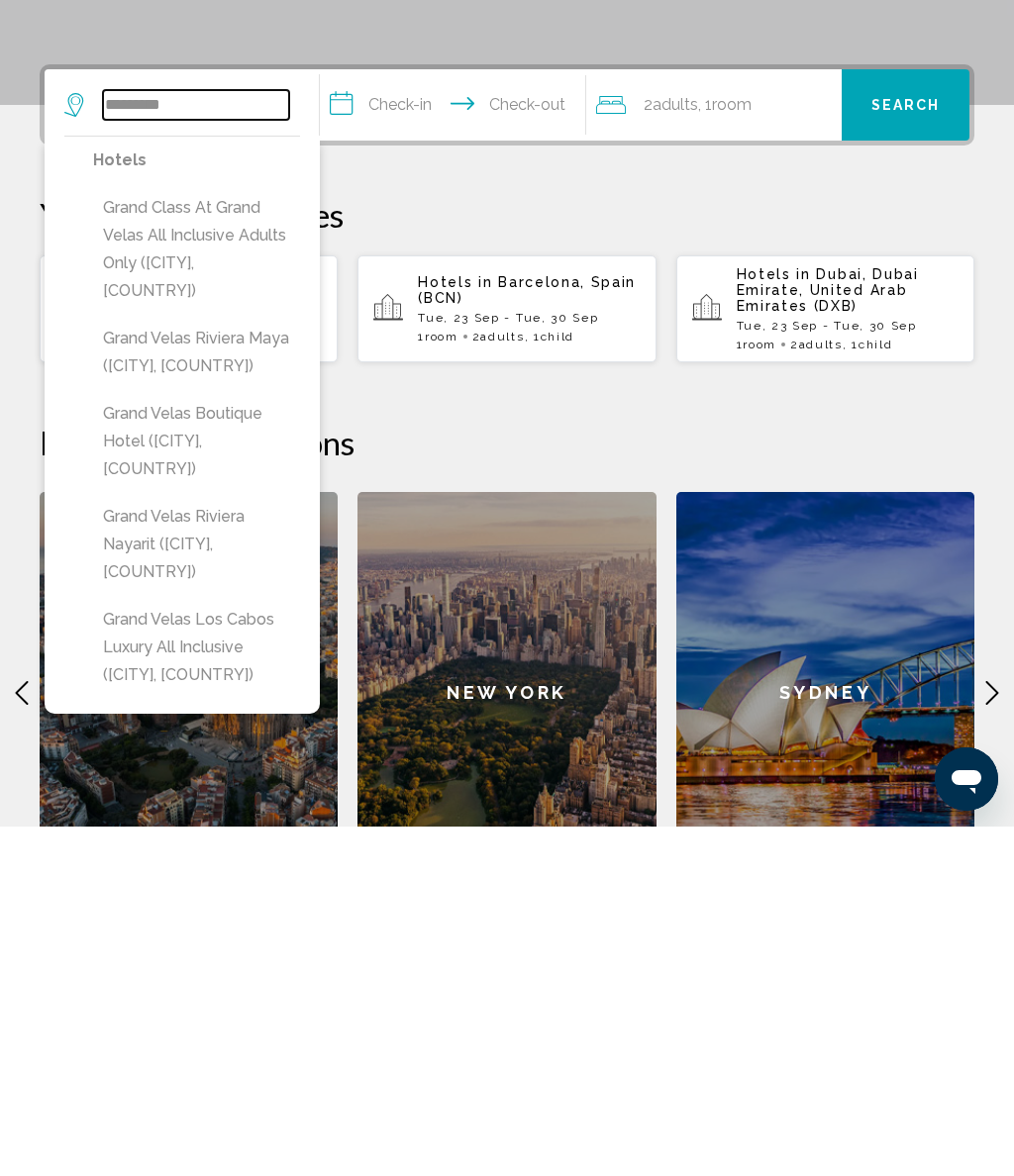 type on "**********" 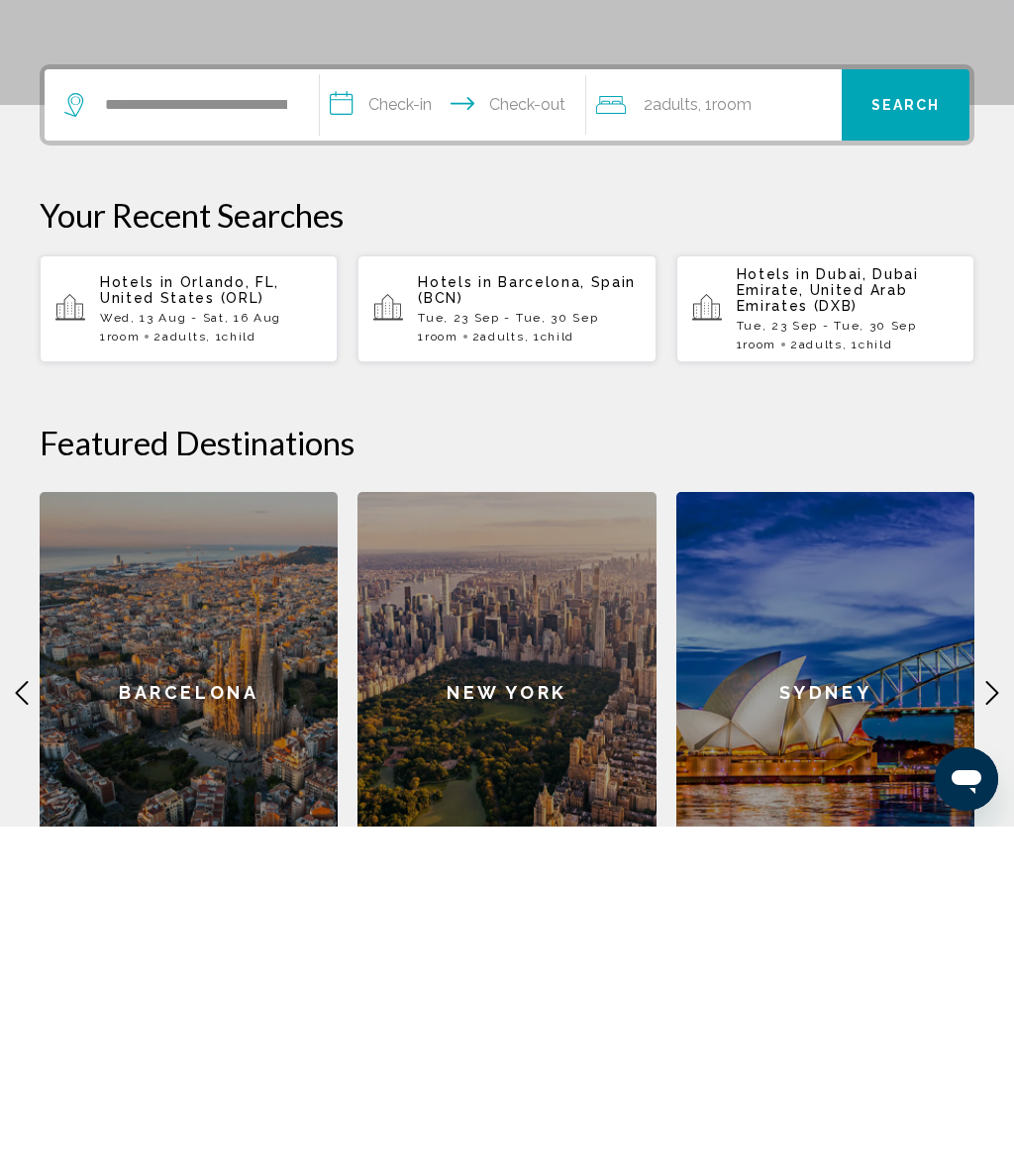 click on "**********" at bounding box center (456, 457) 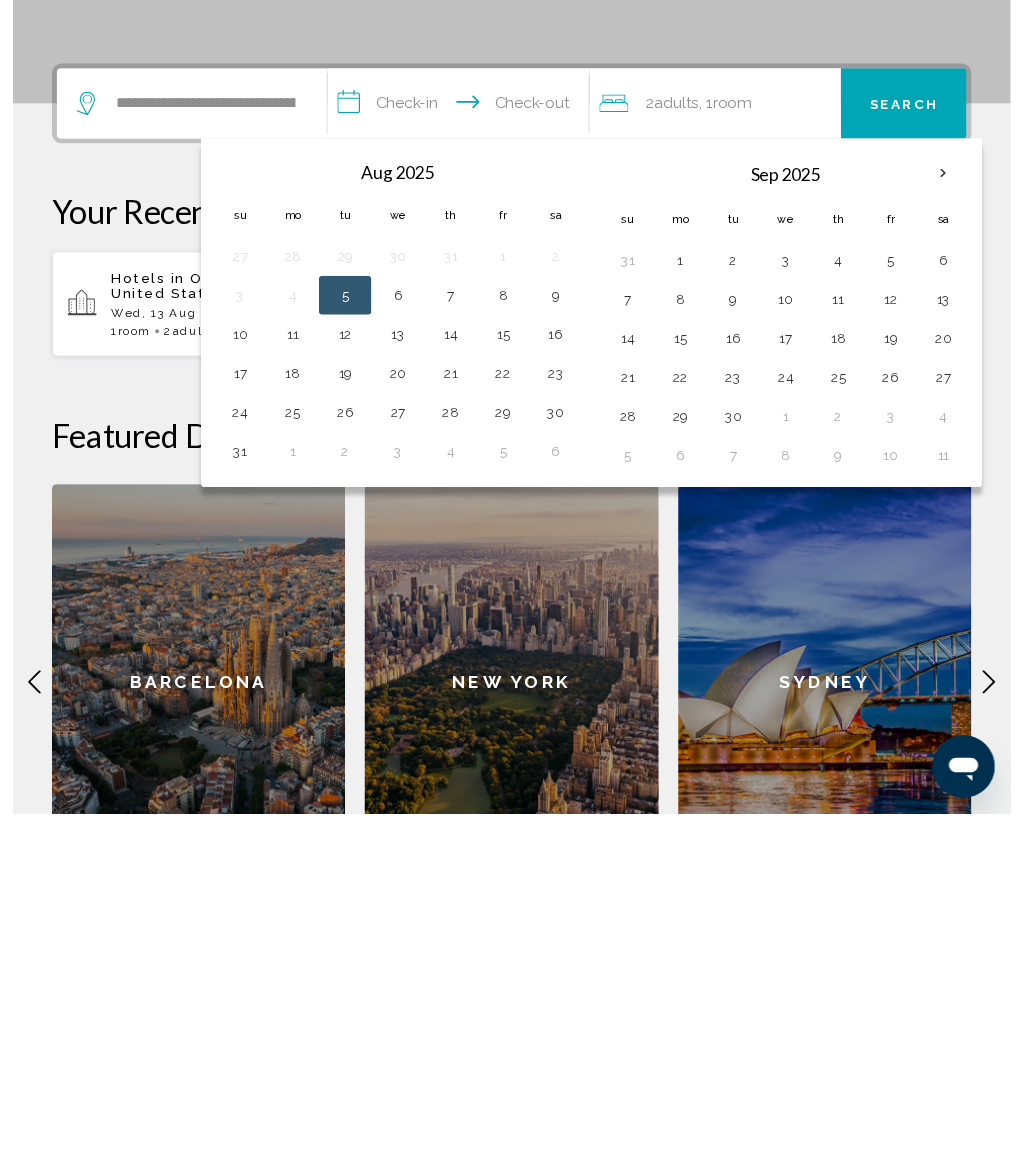 scroll, scrollTop: 494, scrollLeft: 0, axis: vertical 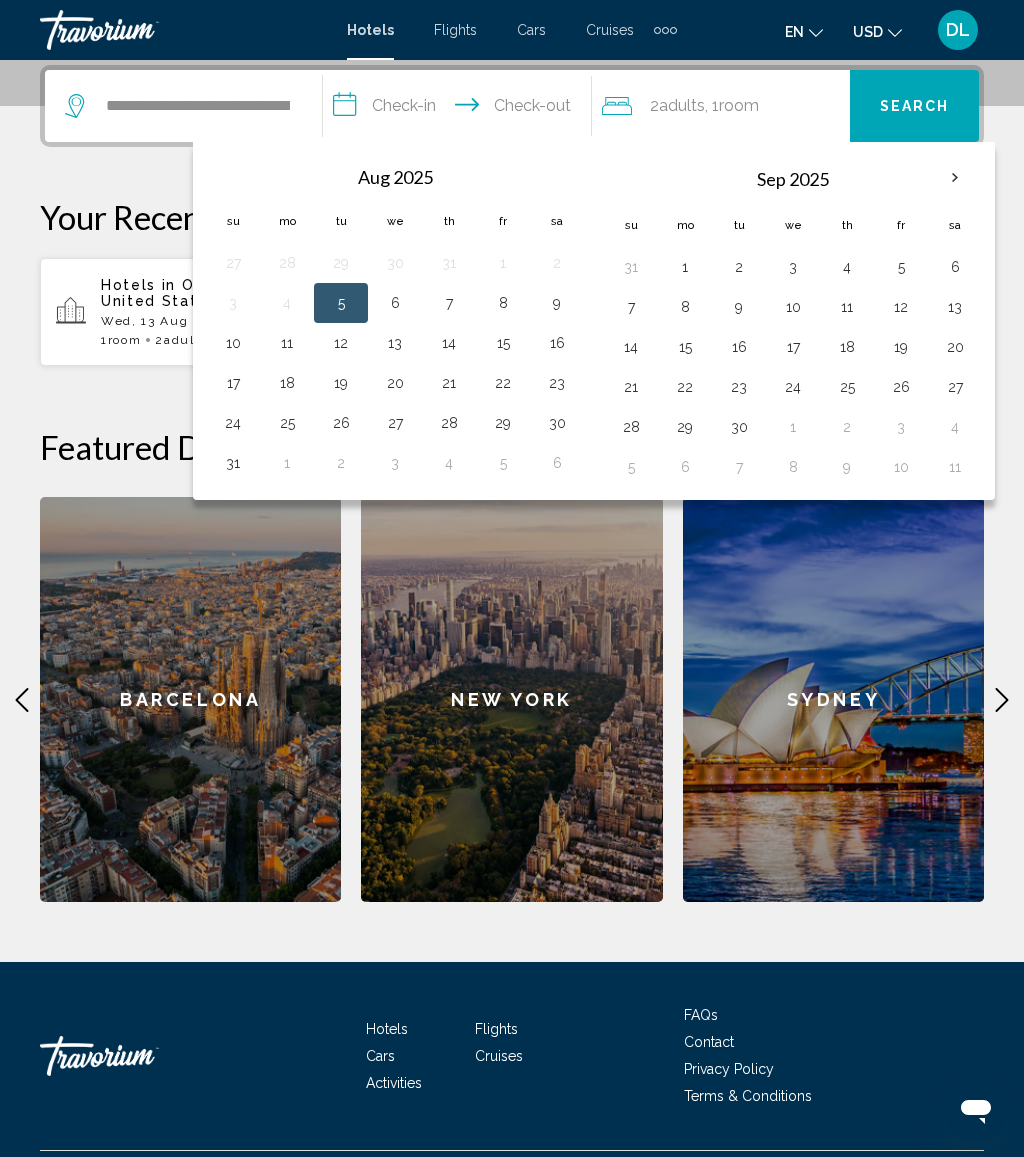 click at bounding box center [955, 178] 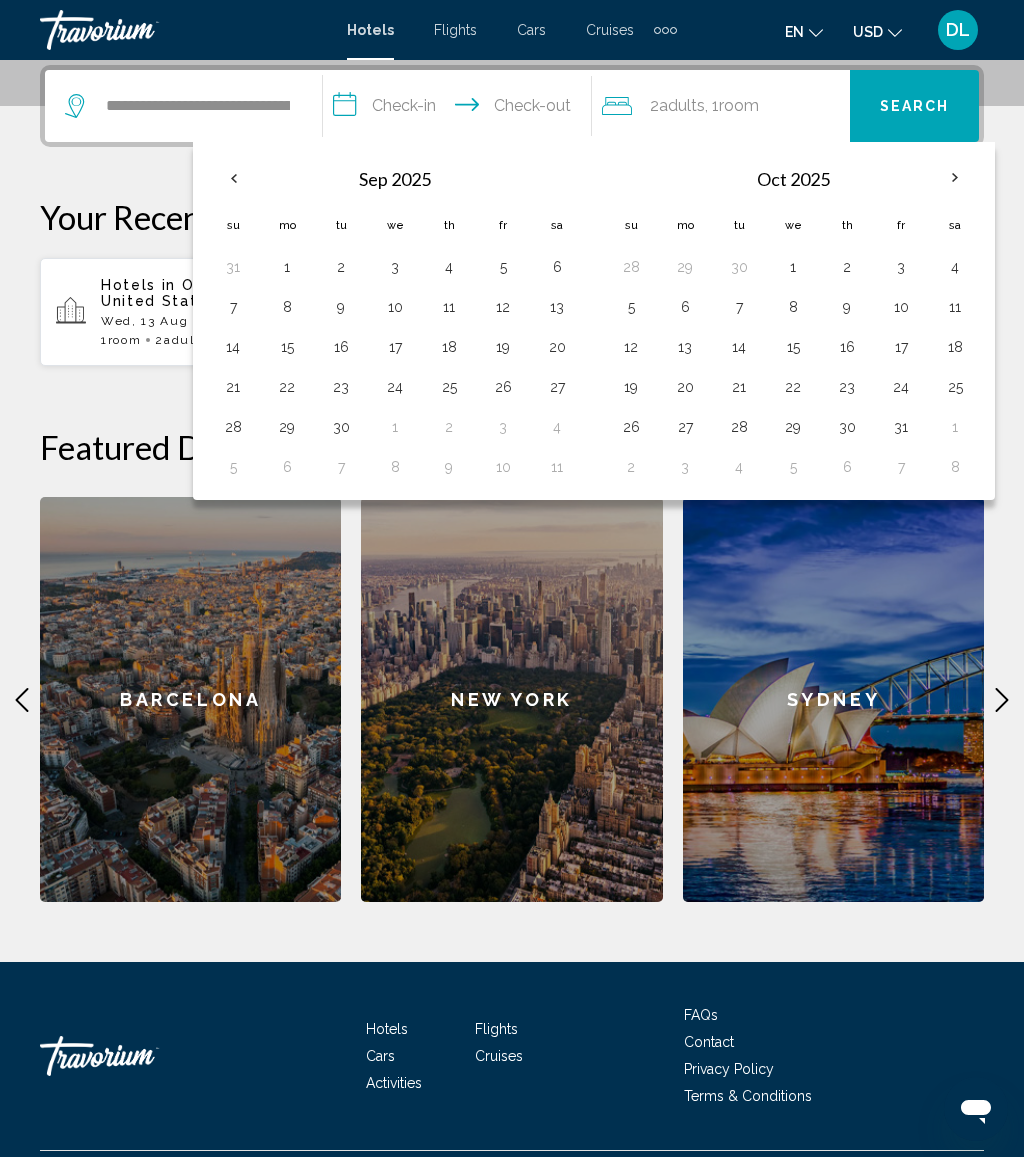 click on "27" at bounding box center (685, 427) 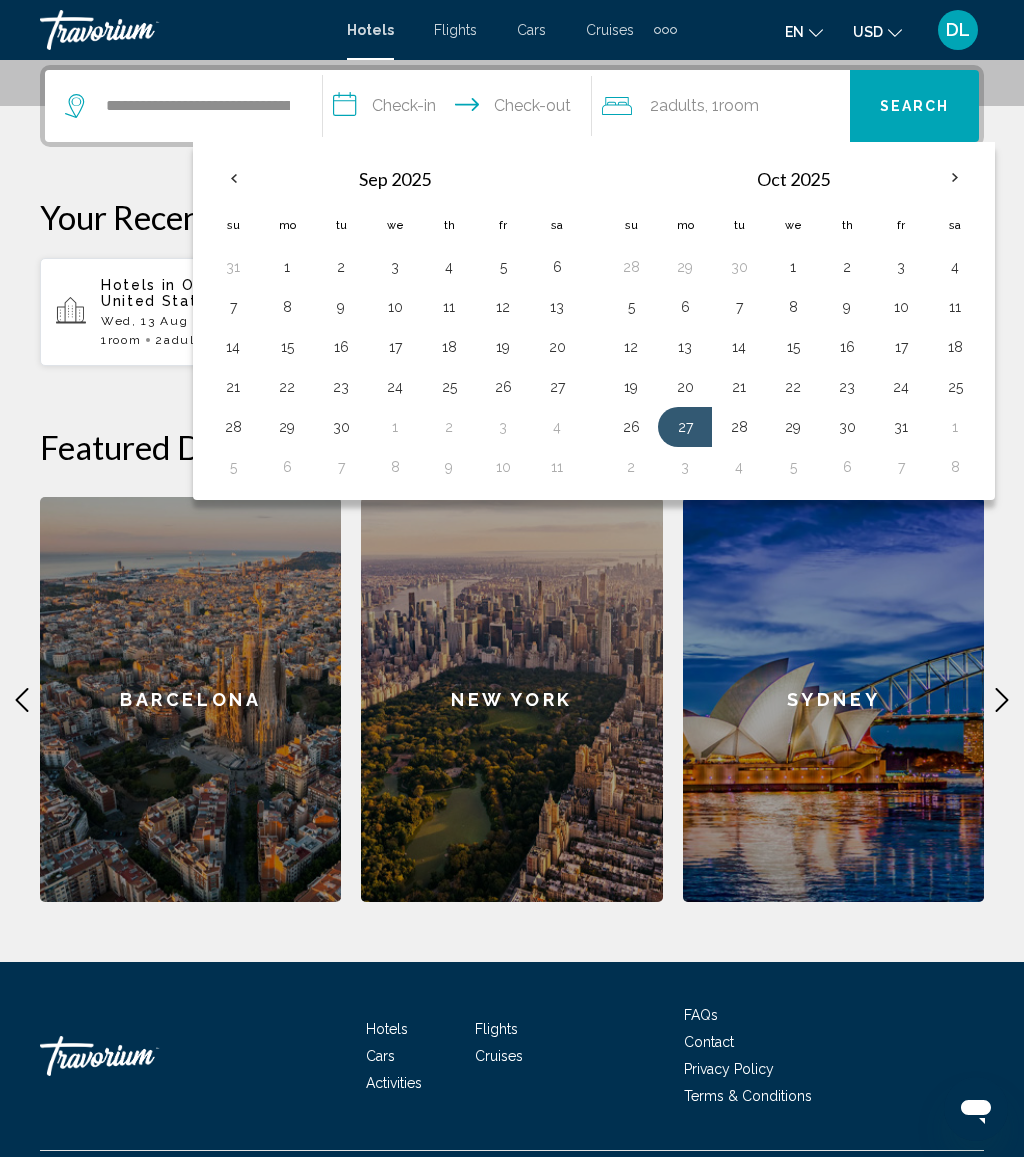 click on "31" at bounding box center (901, 427) 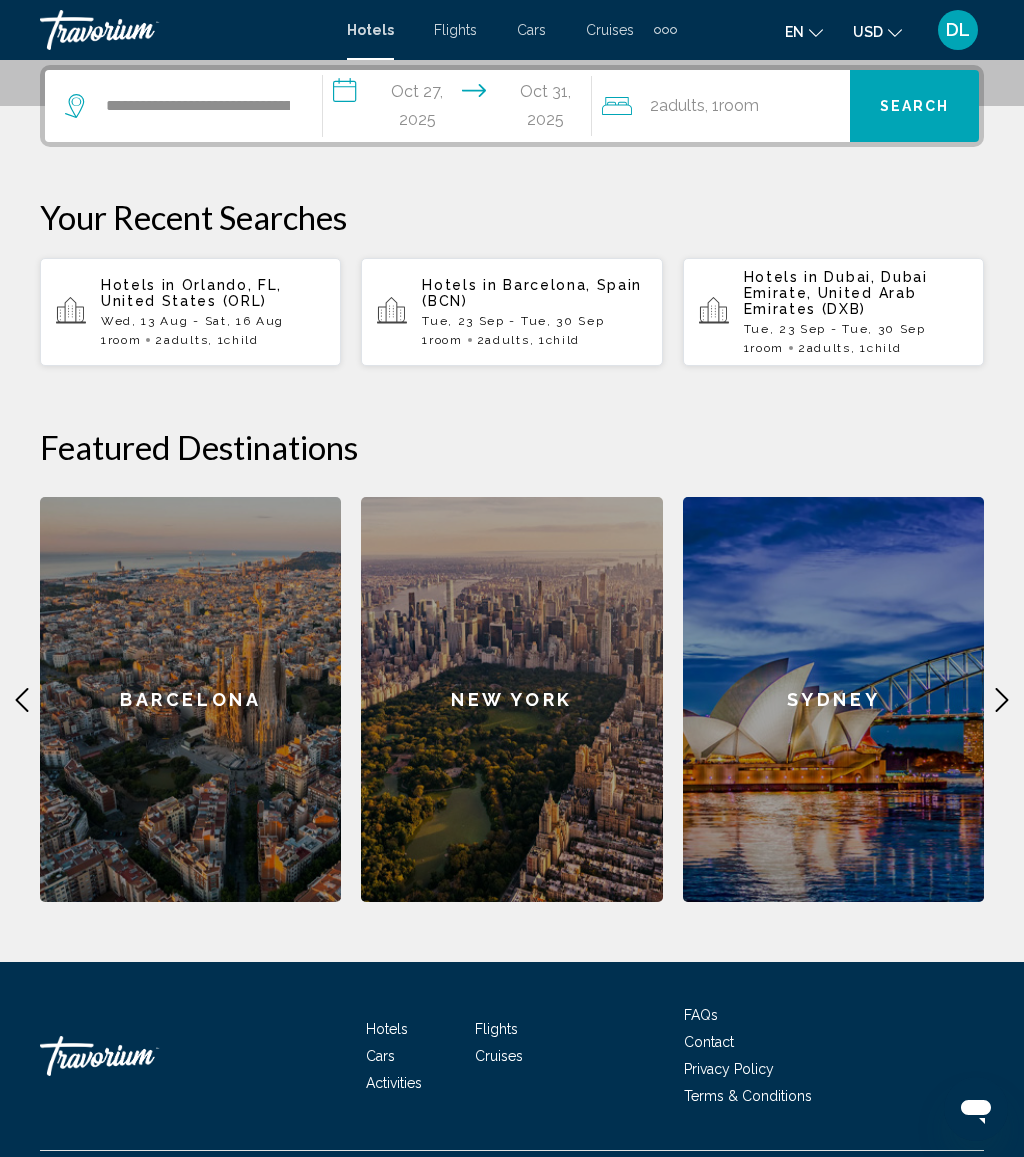 click on "Search" at bounding box center [915, 107] 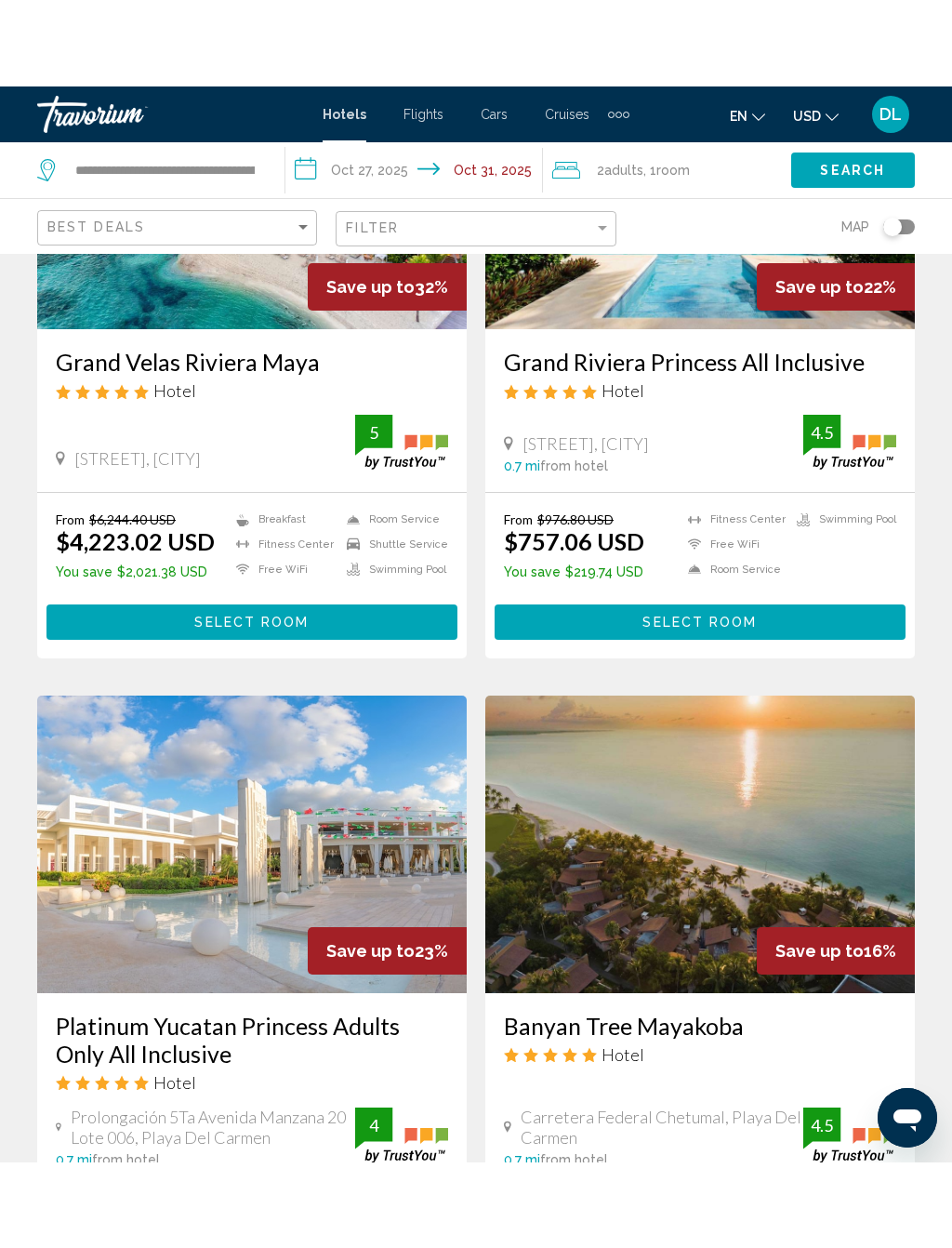 scroll, scrollTop: 0, scrollLeft: 0, axis: both 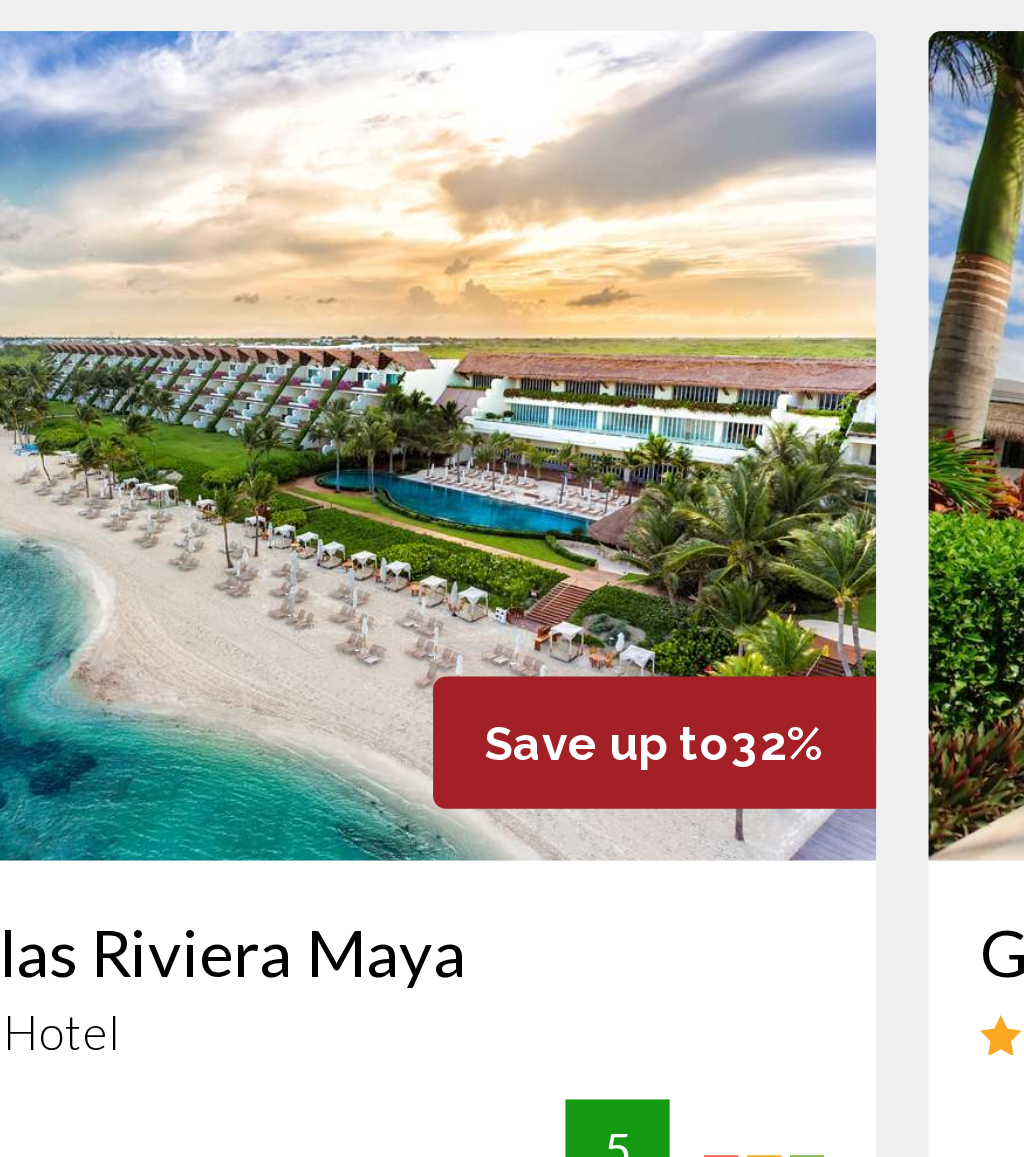 click on "**********" at bounding box center [512, 573] 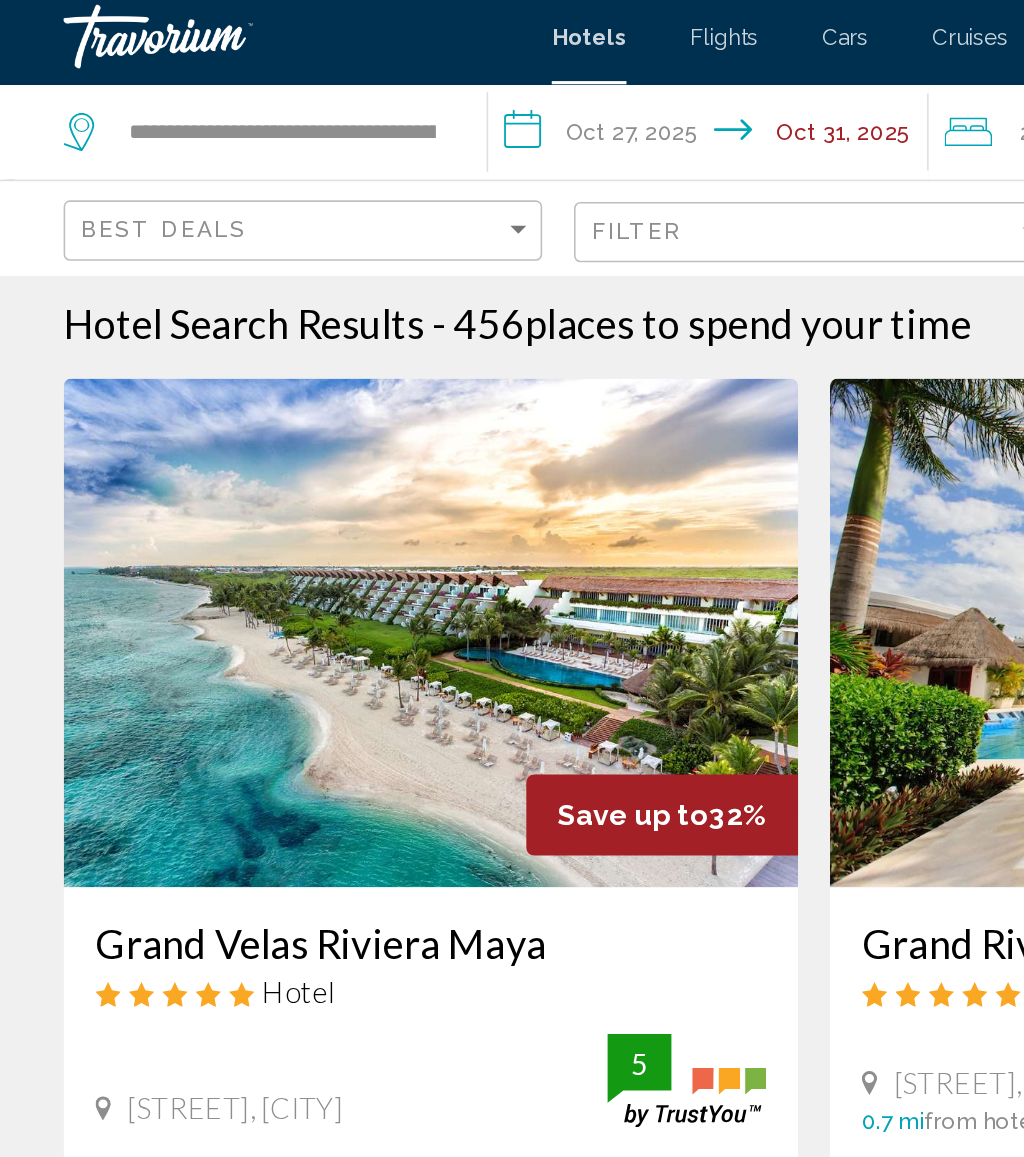 scroll, scrollTop: 0, scrollLeft: 0, axis: both 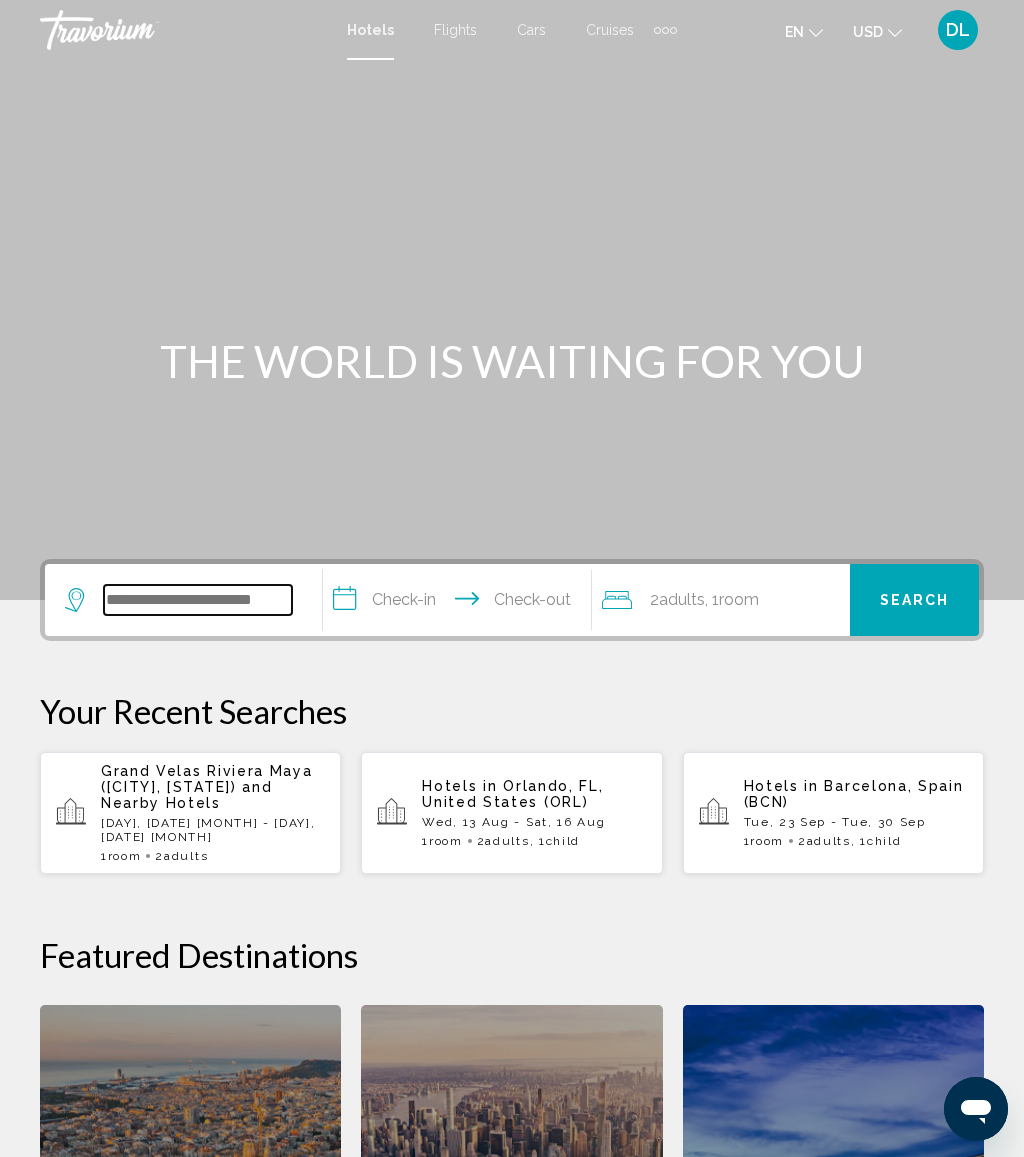 click at bounding box center (198, 600) 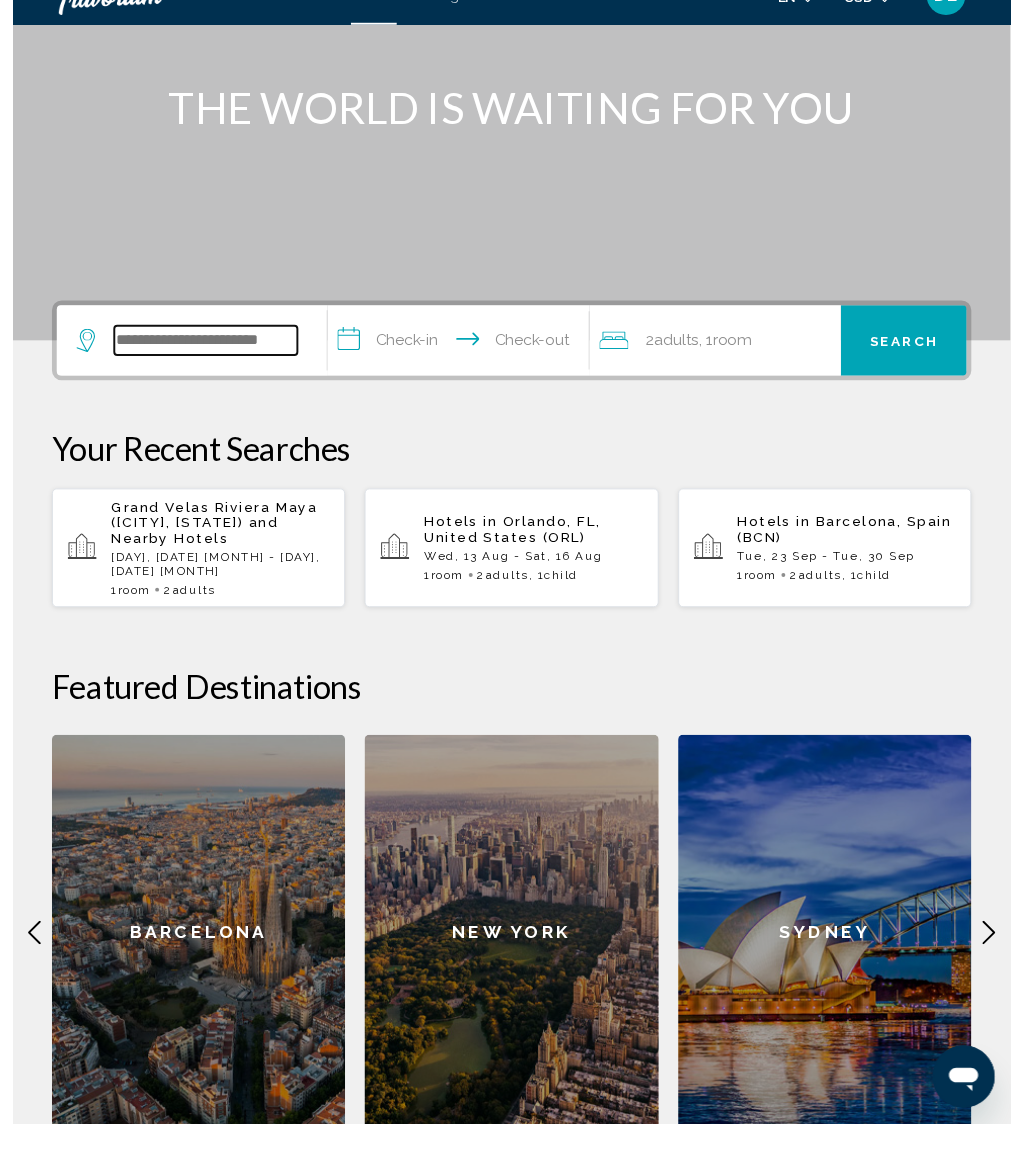 scroll, scrollTop: 176, scrollLeft: 0, axis: vertical 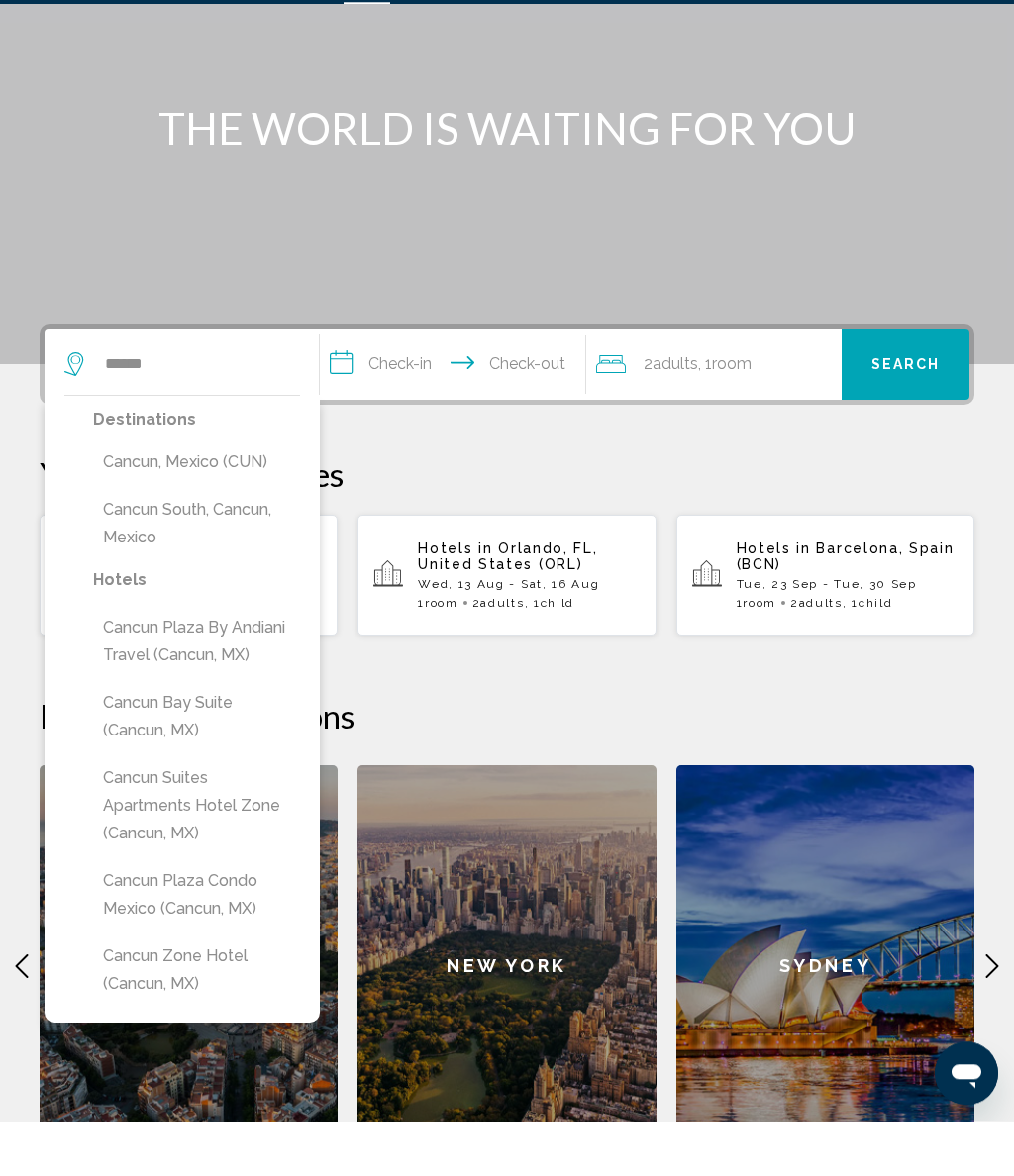 click on "Cancun, Mexico (CUN)" at bounding box center [196, 518] 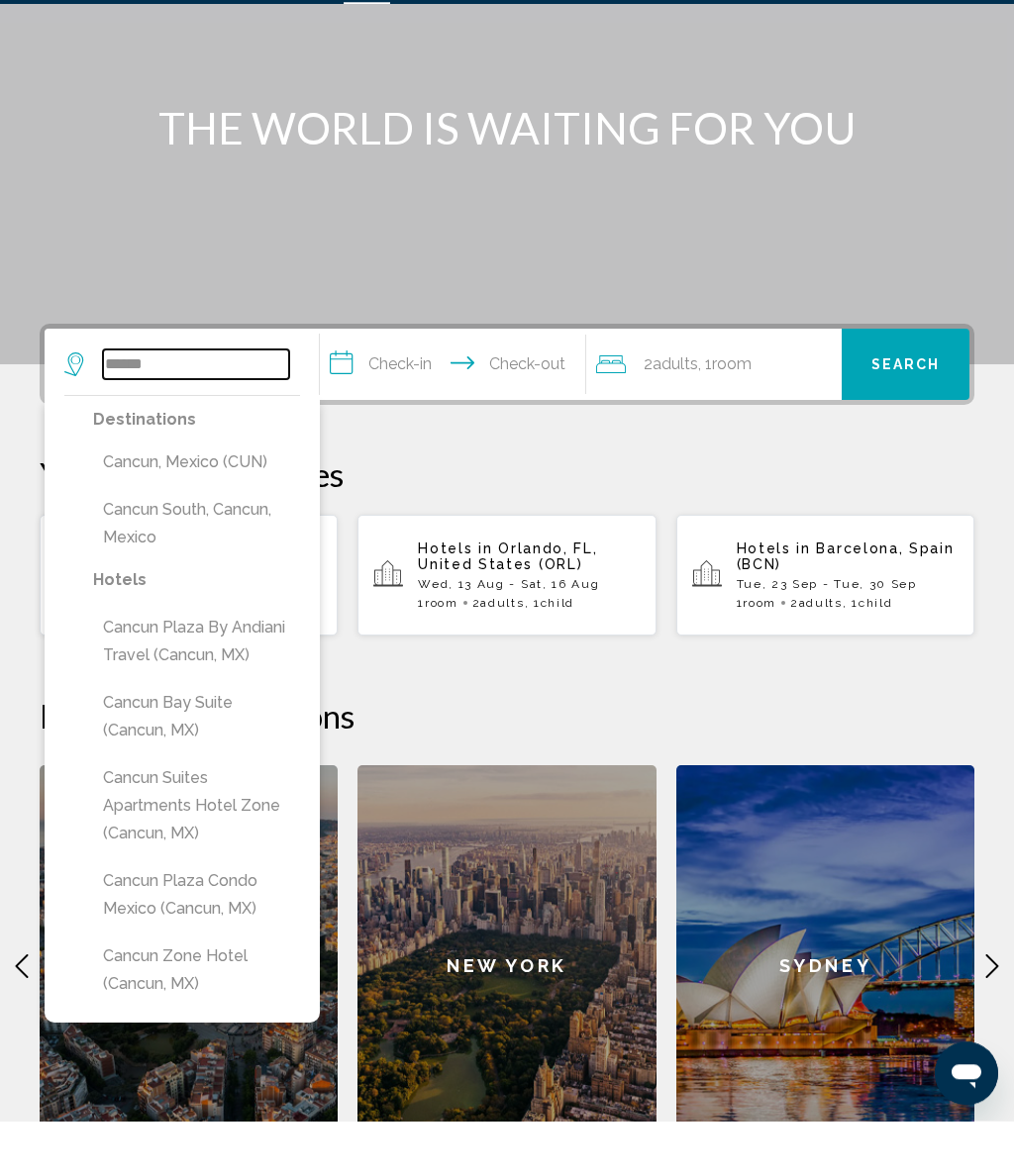 type on "**********" 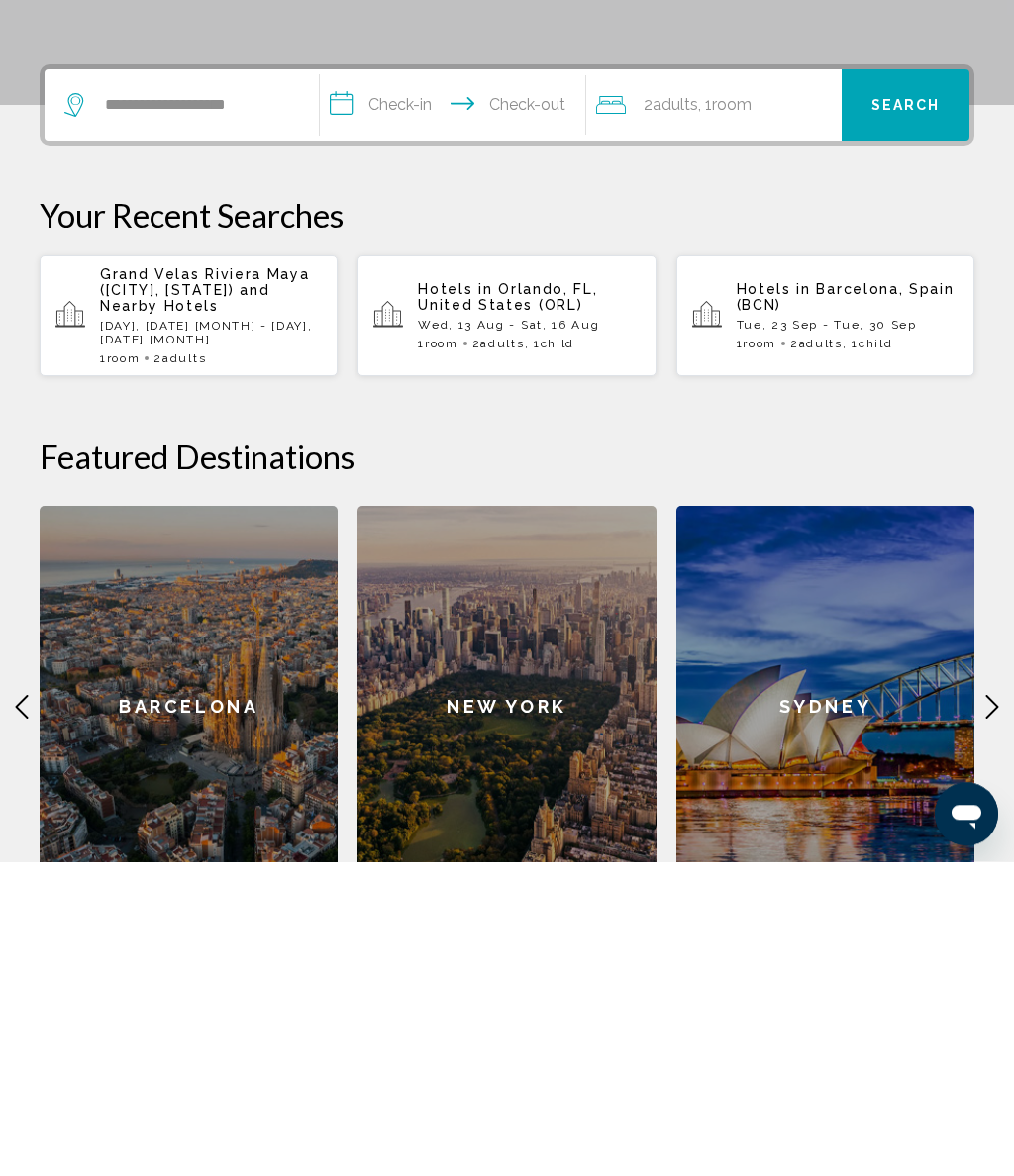 click on "**********" at bounding box center [456, 423] 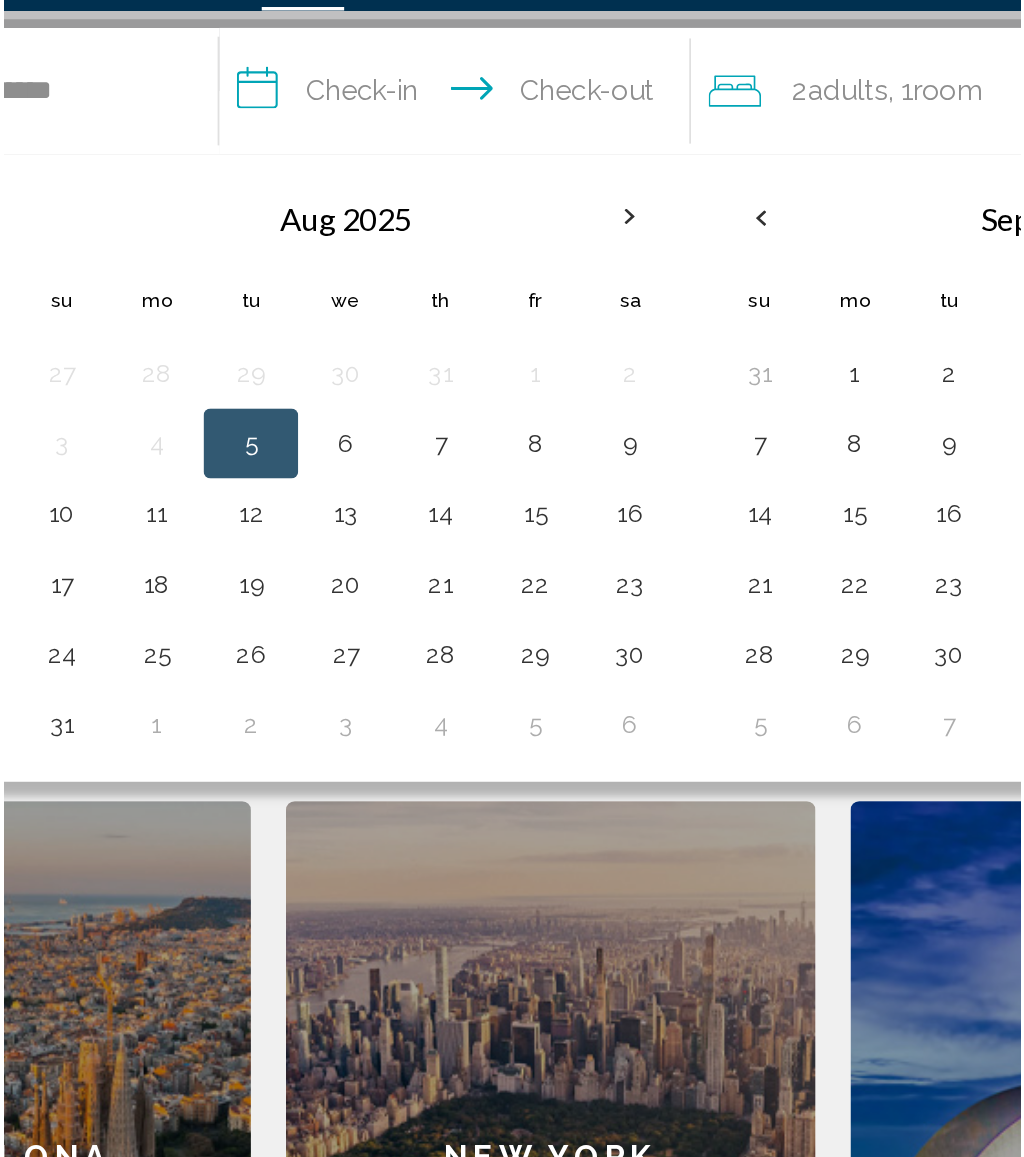 scroll, scrollTop: 489, scrollLeft: 0, axis: vertical 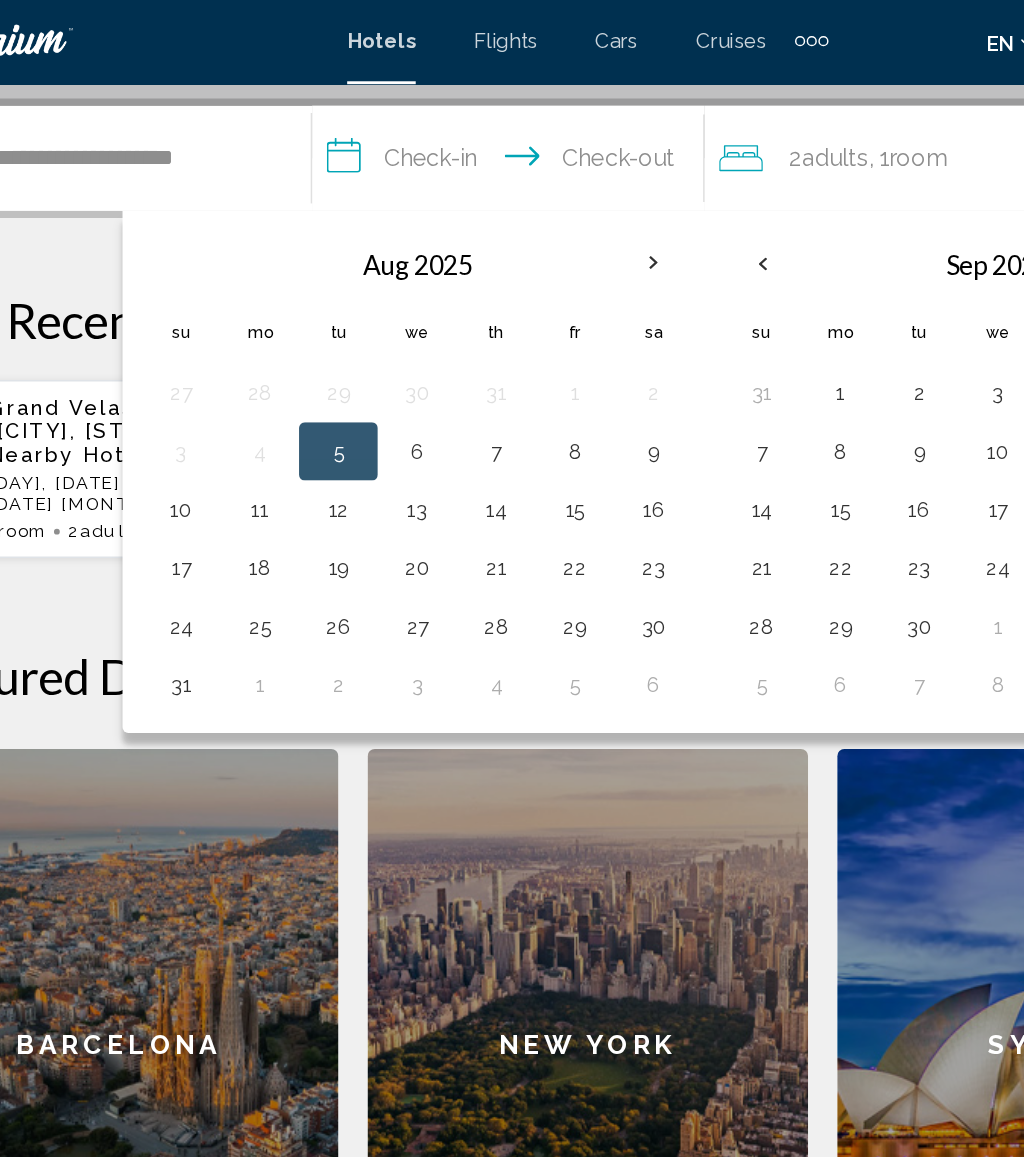 click on "8" at bounding box center [503, 312] 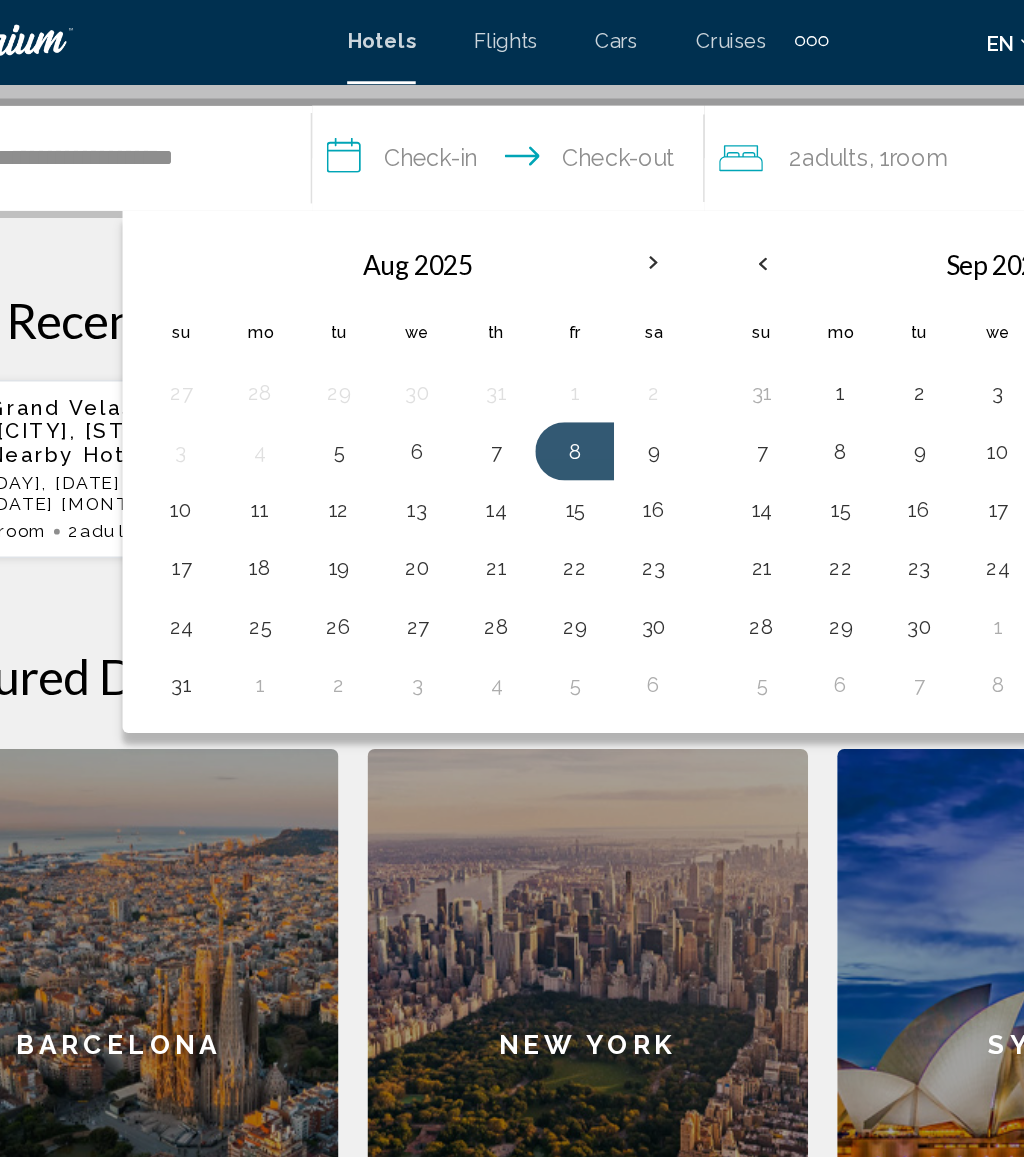 click on "14" at bounding box center [449, 352] 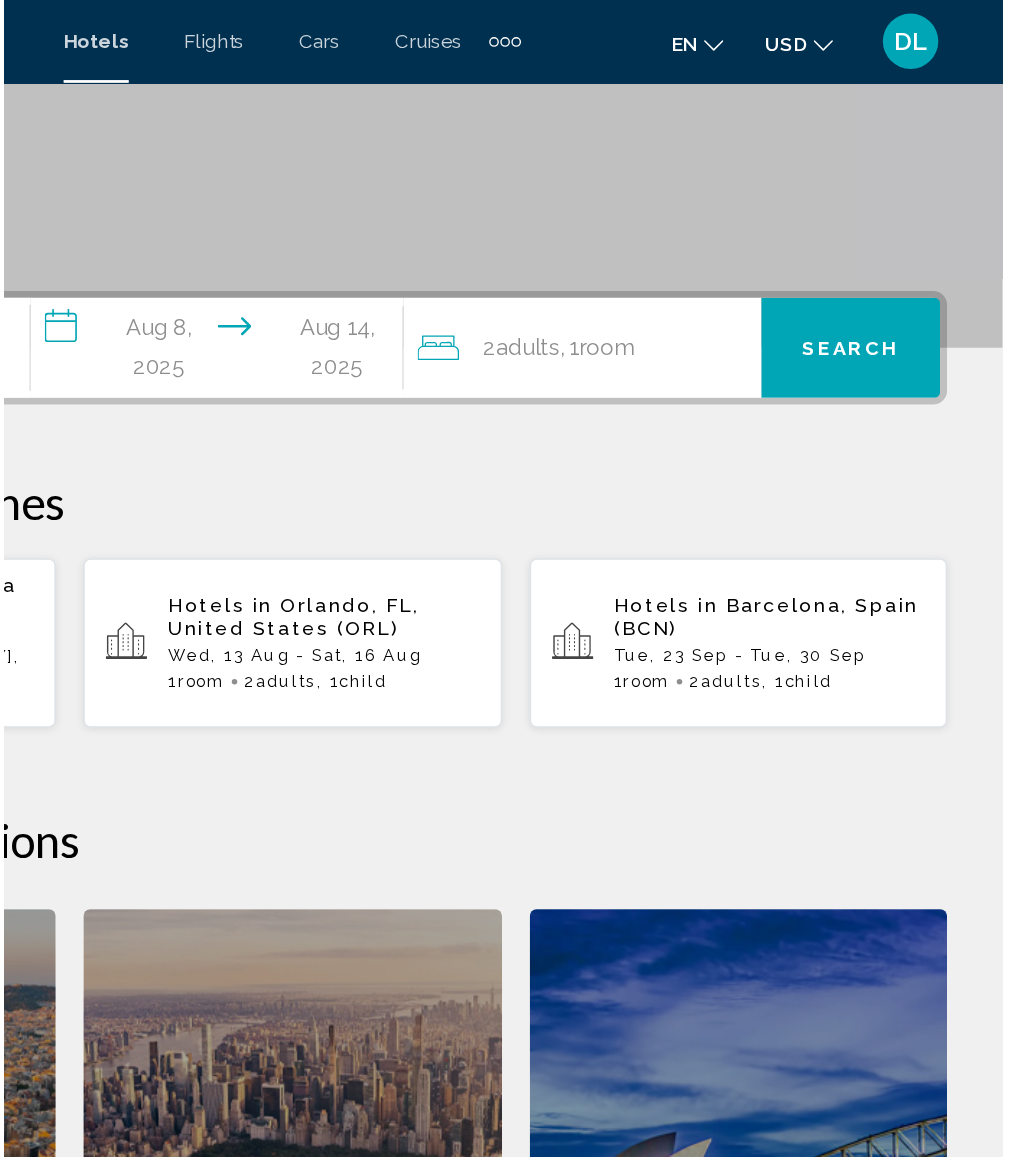 scroll, scrollTop: 242, scrollLeft: 0, axis: vertical 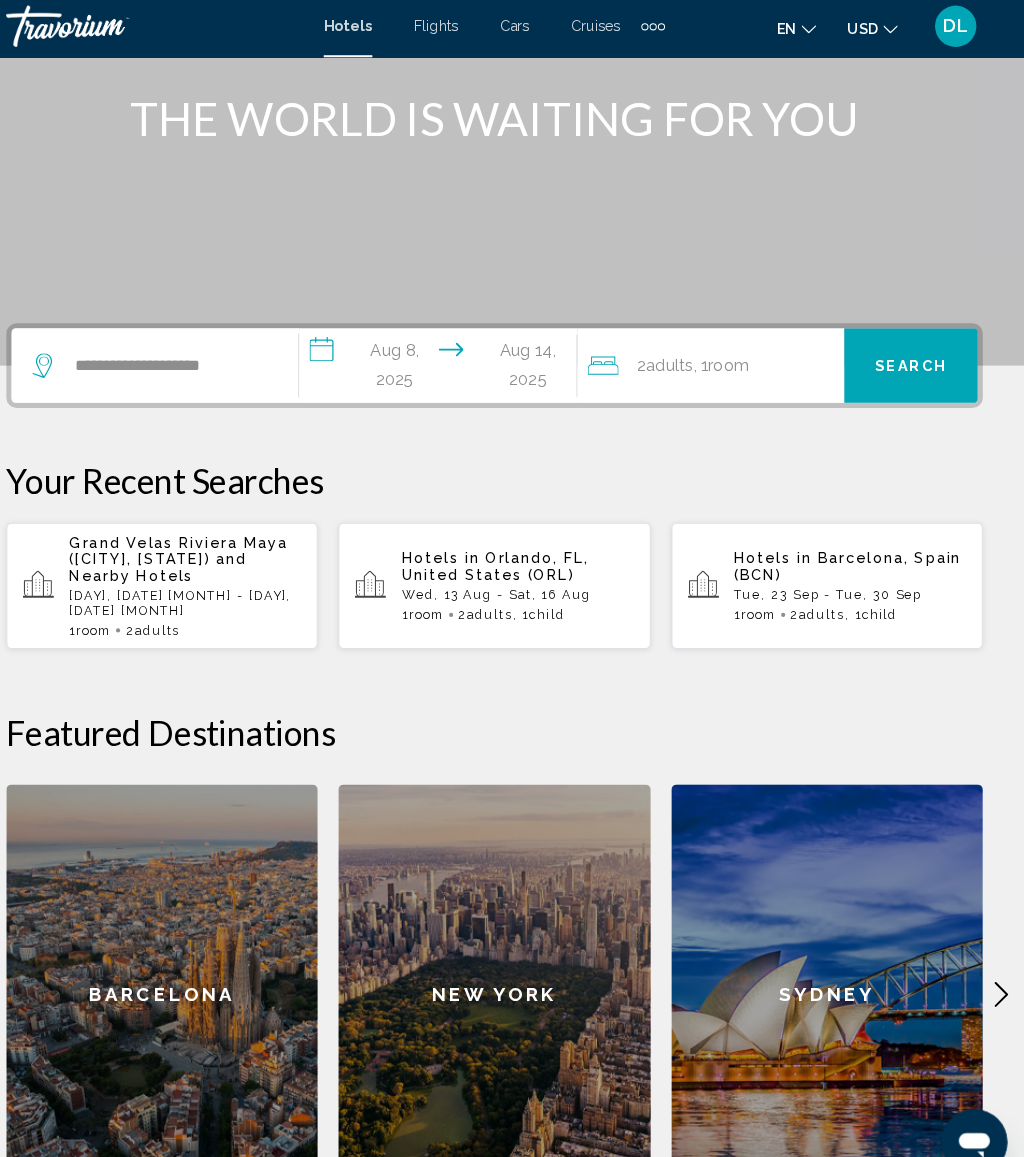 click on "2  Adult Adults , 1  Room rooms" 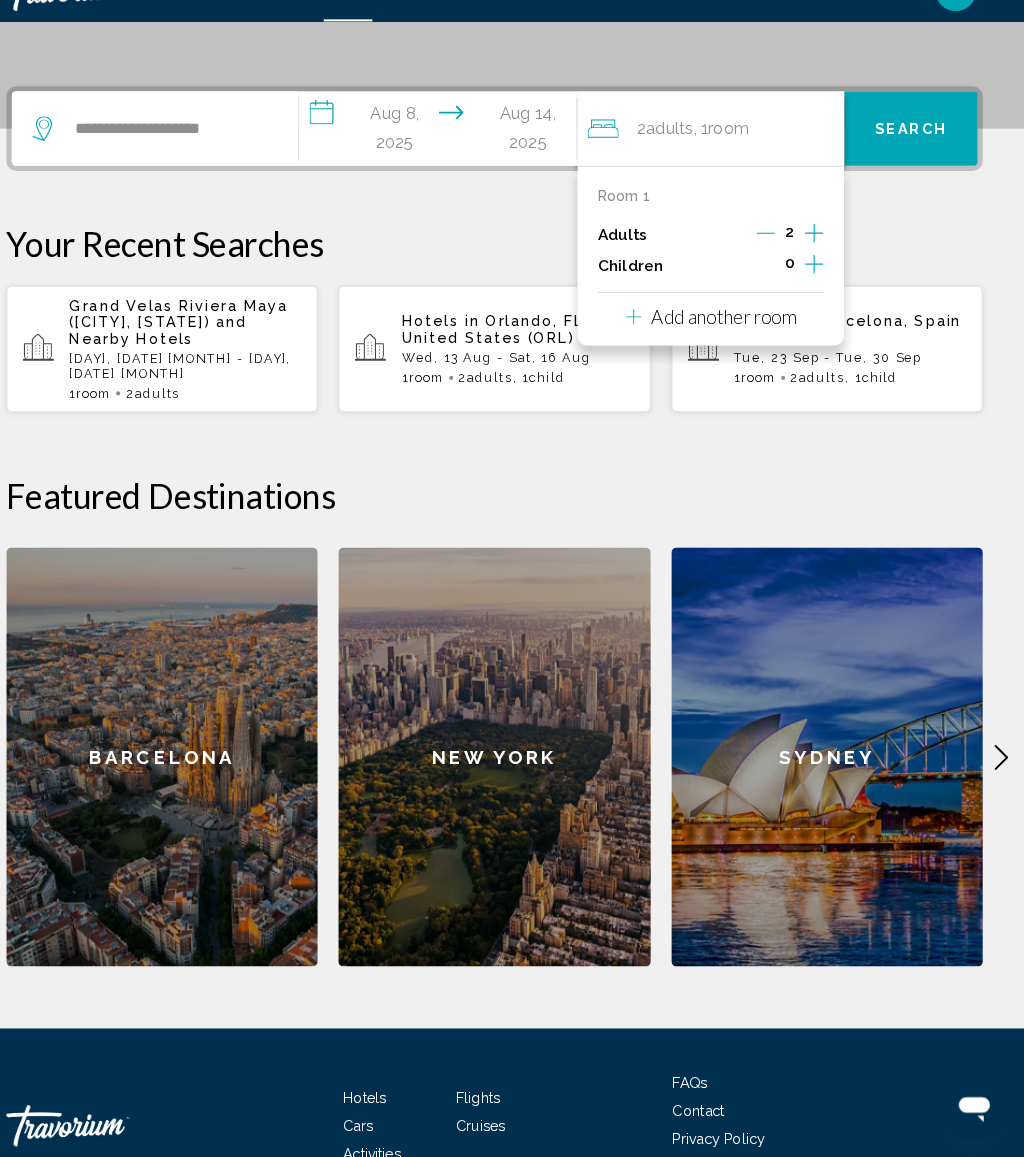 scroll, scrollTop: 455, scrollLeft: 0, axis: vertical 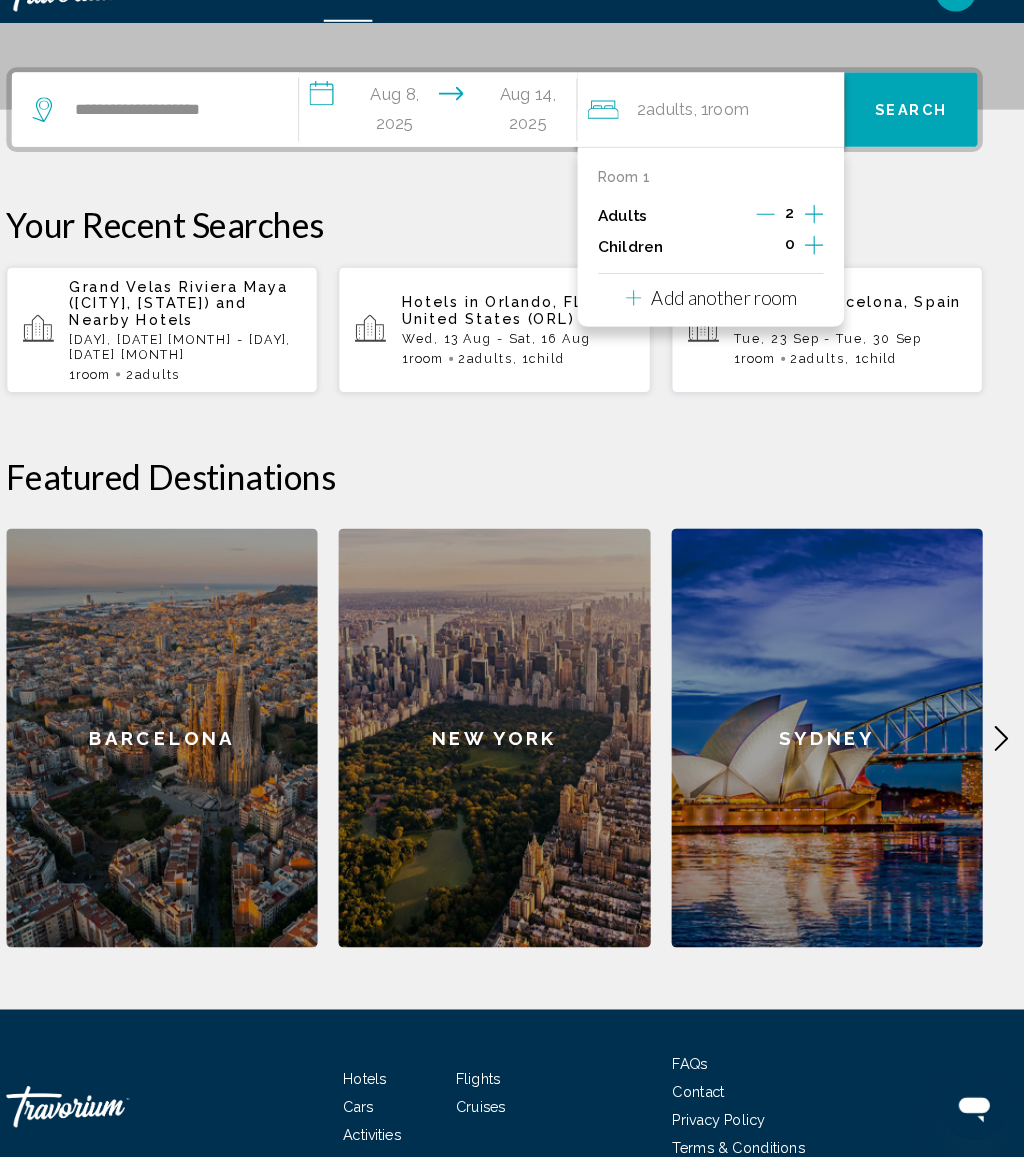 click at bounding box center (821, 278) 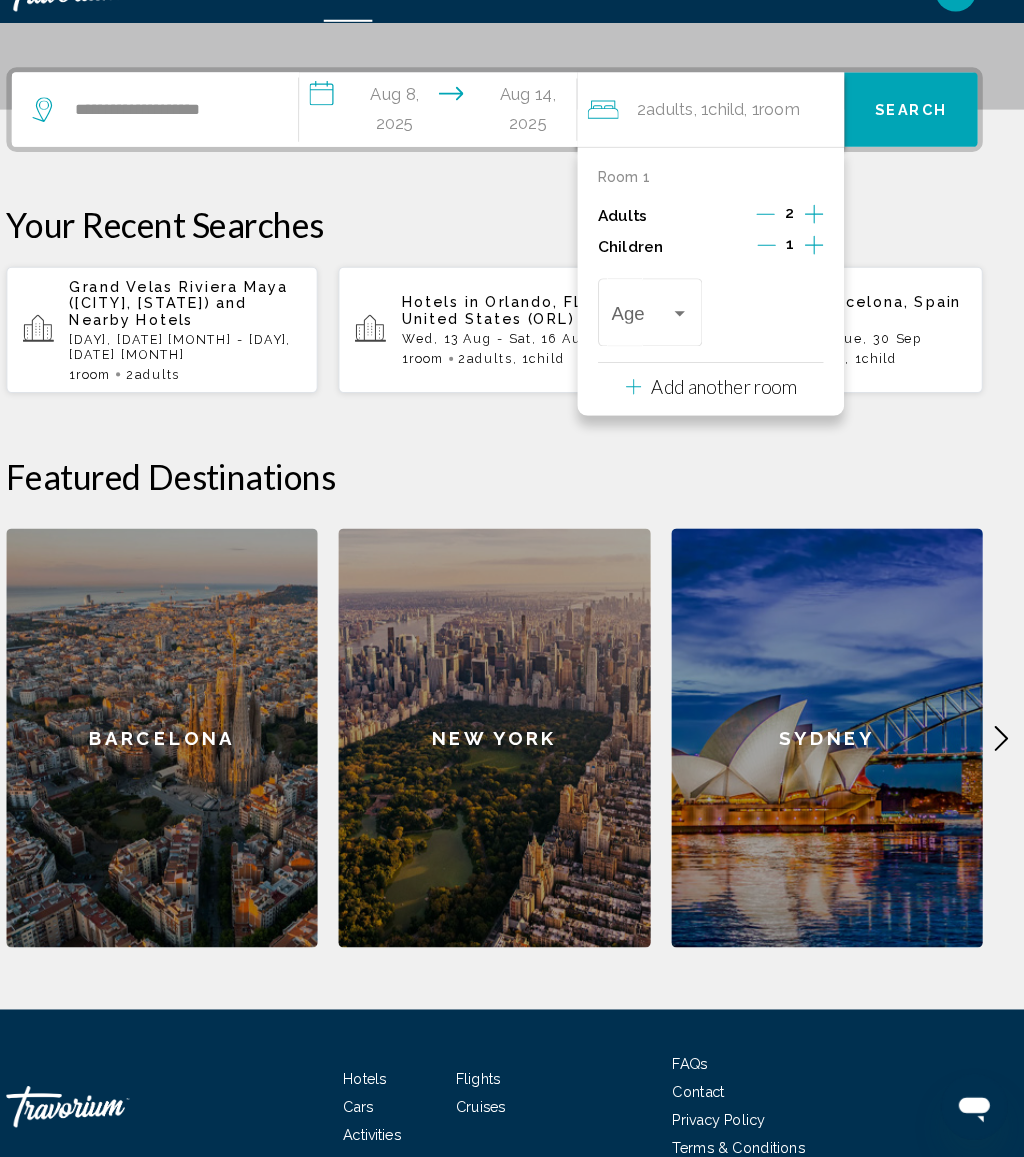 click on "Age" at bounding box center [662, 338] 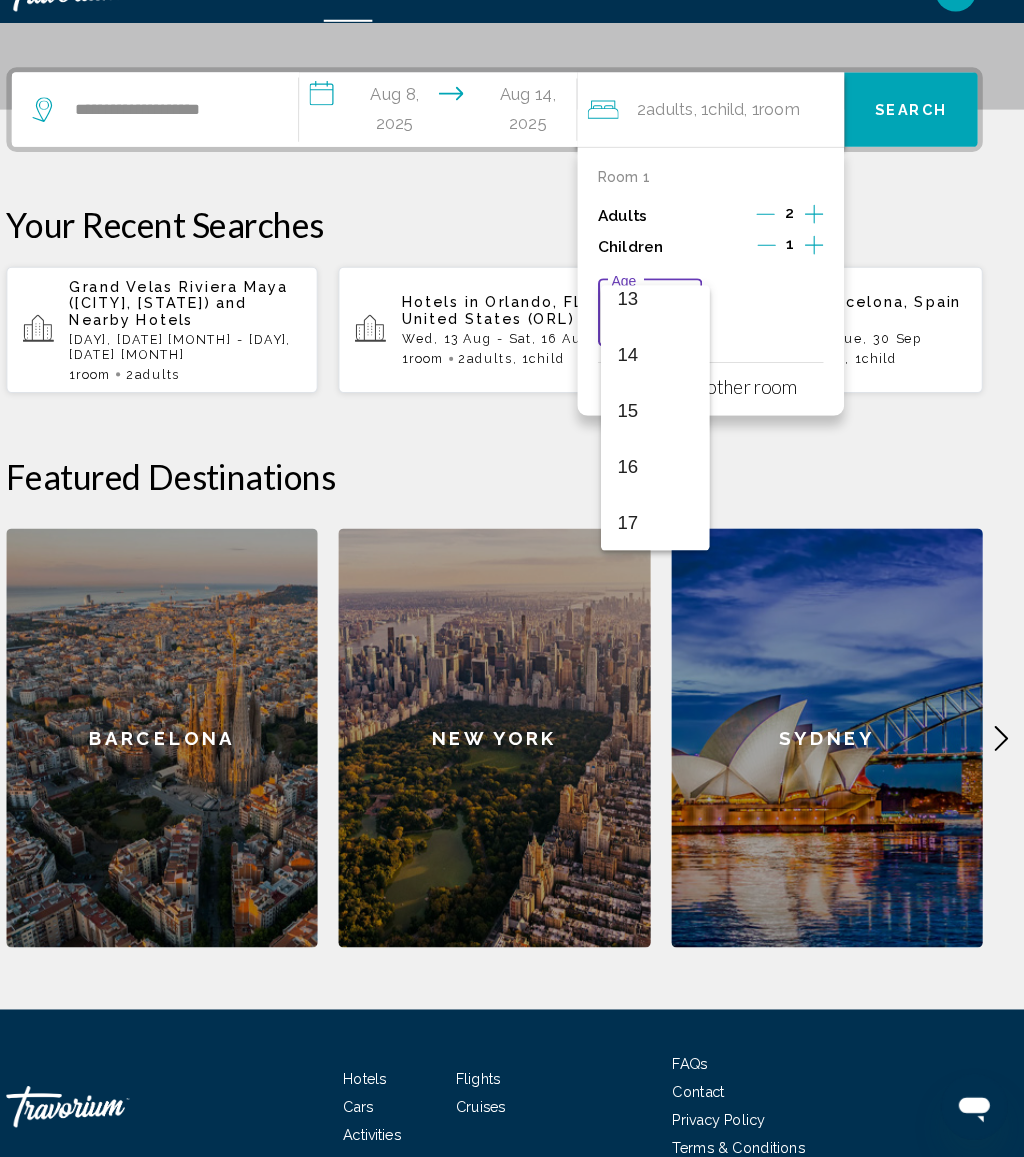 scroll, scrollTop: 716, scrollLeft: 0, axis: vertical 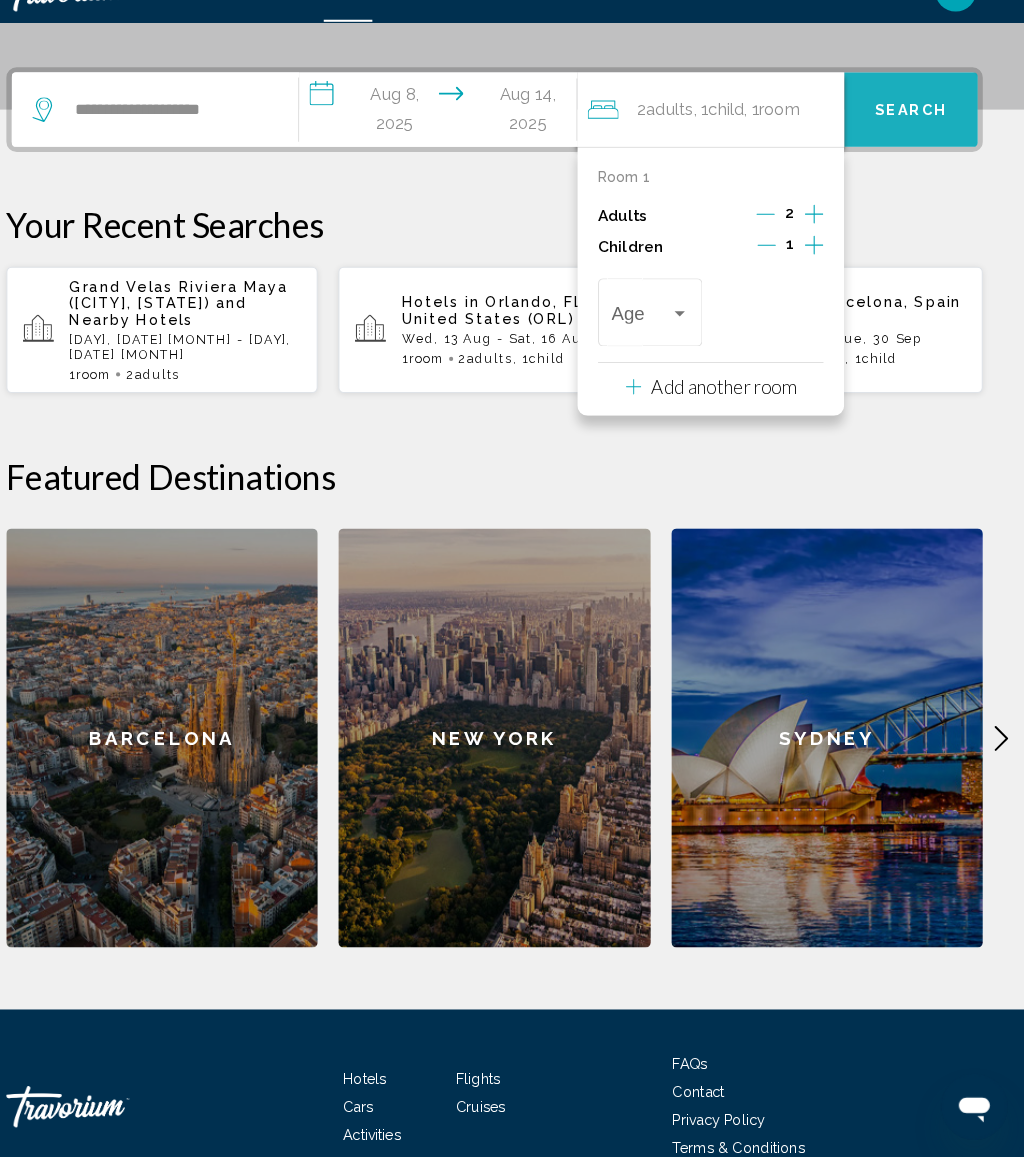 click on "Search" at bounding box center (915, 146) 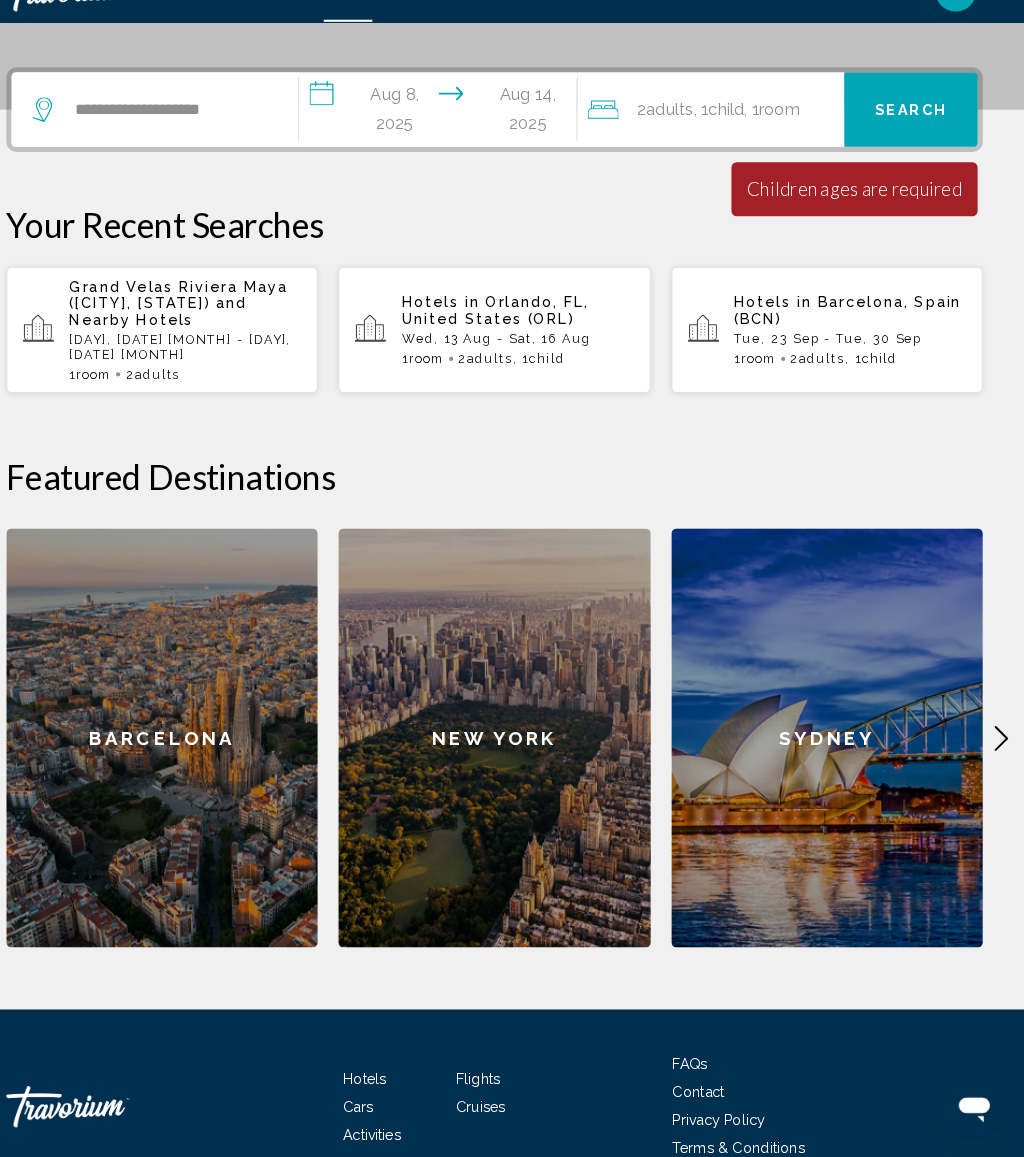 click on "Room" 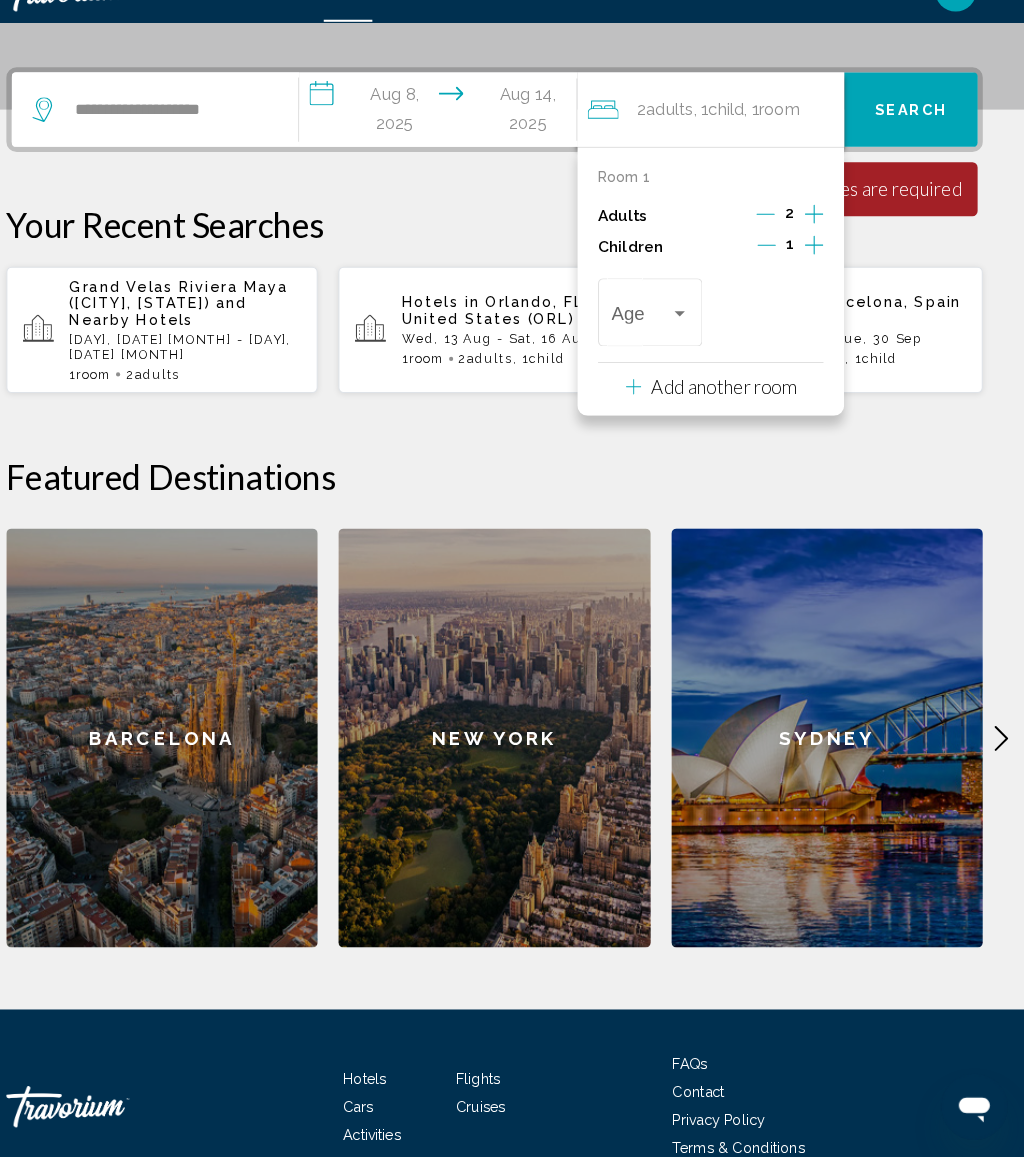 click at bounding box center [691, 342] 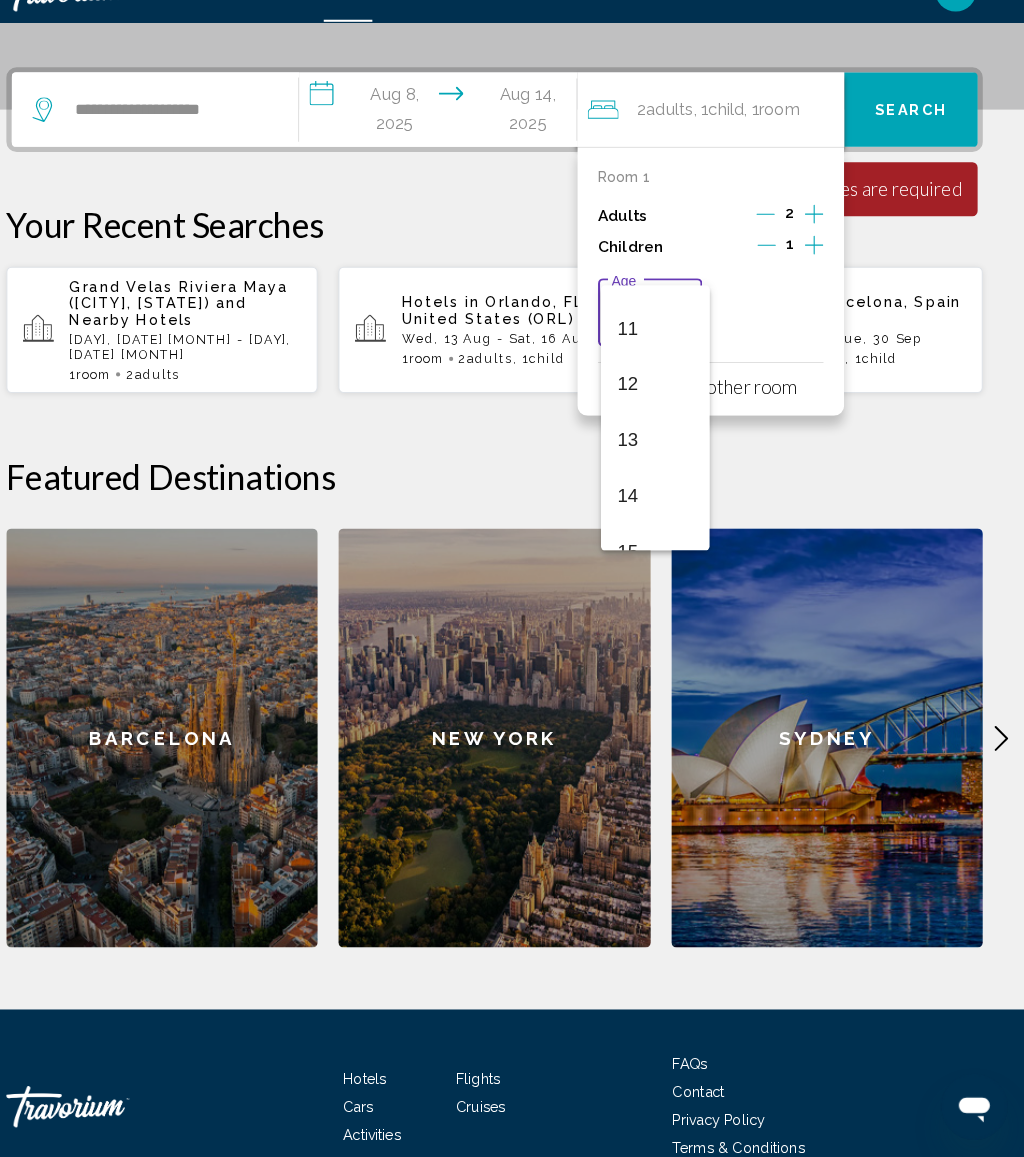 scroll, scrollTop: 683, scrollLeft: 0, axis: vertical 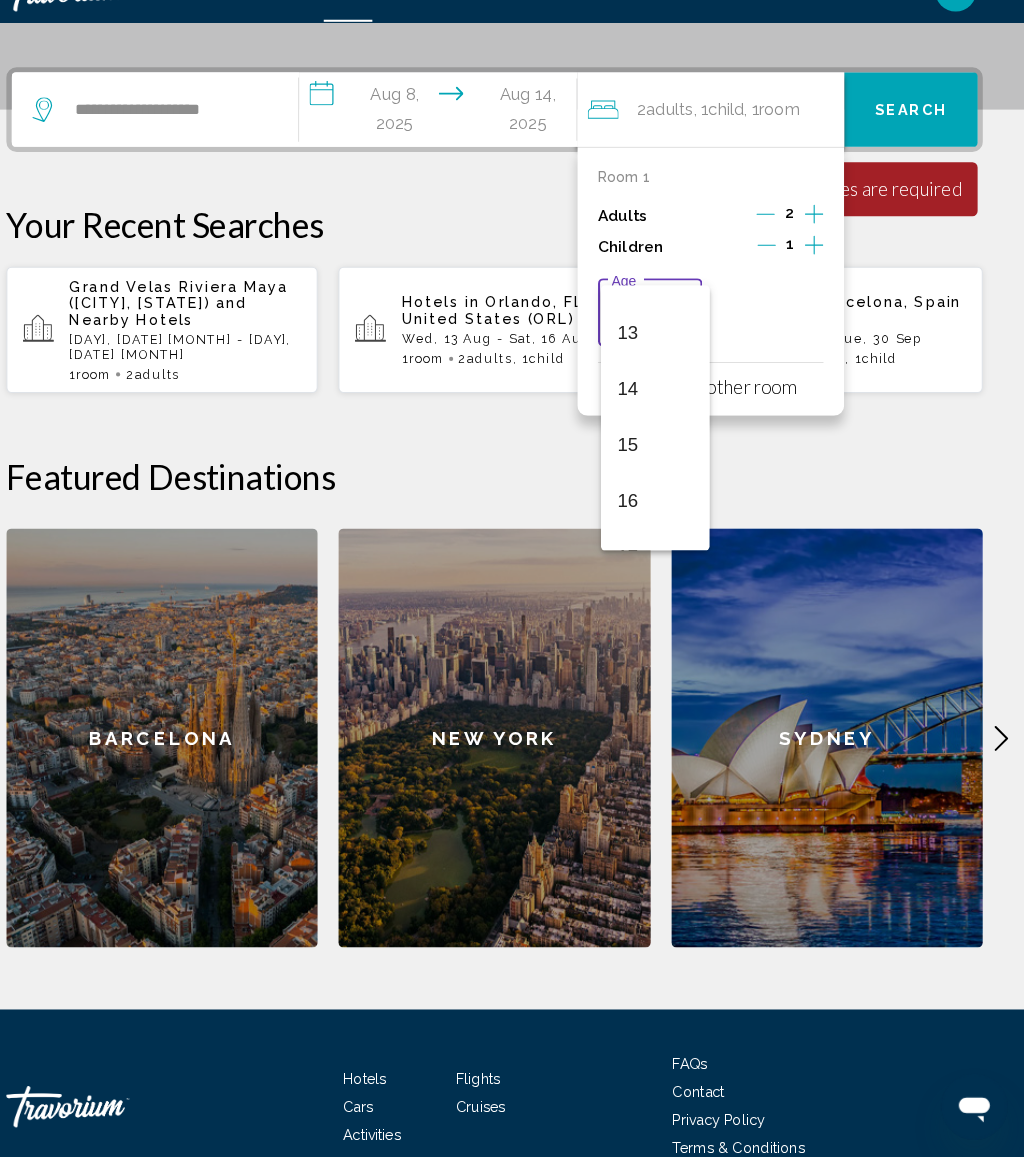 click on "13" at bounding box center [667, 361] 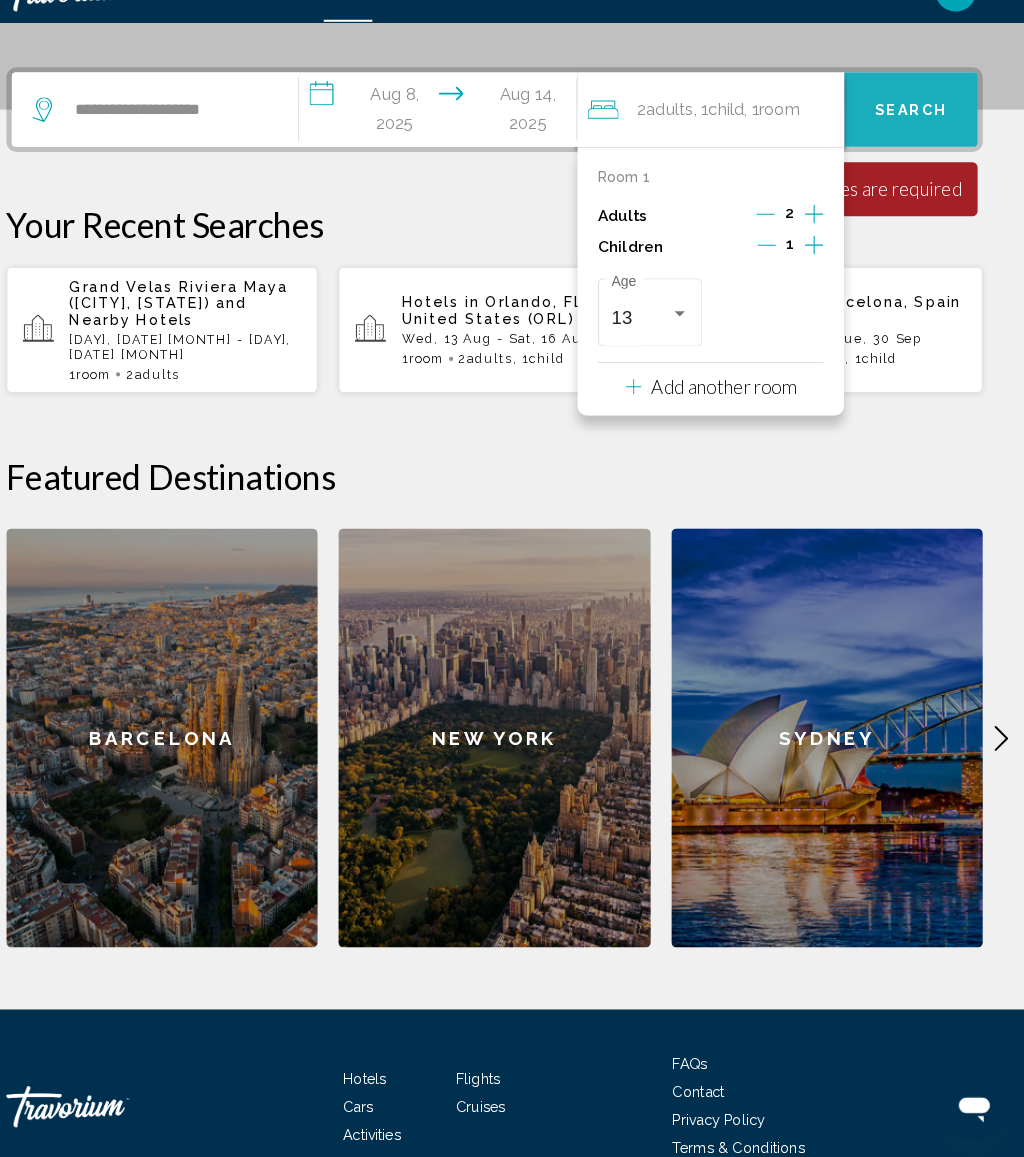 click on "Search" at bounding box center (914, 145) 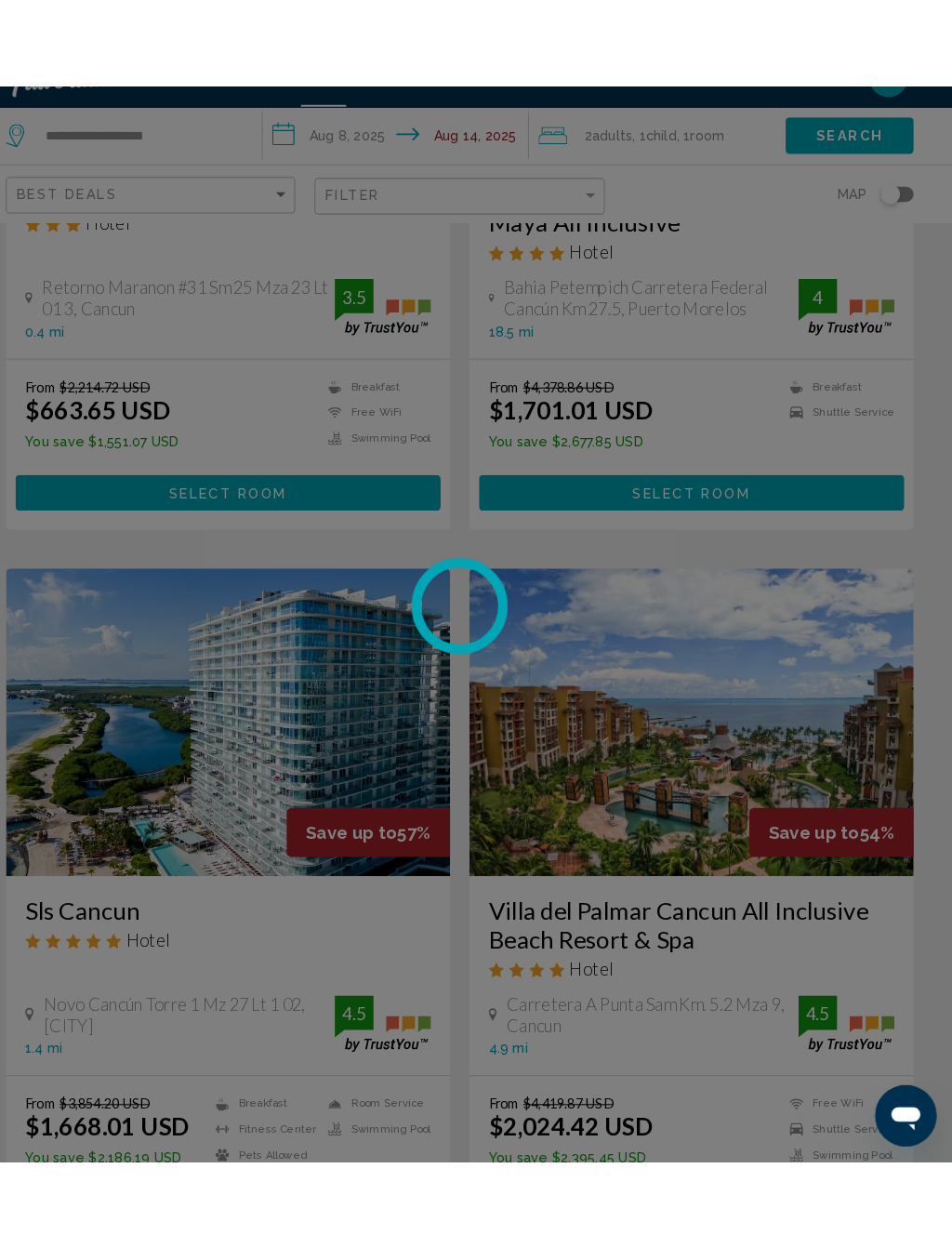 scroll, scrollTop: 0, scrollLeft: 0, axis: both 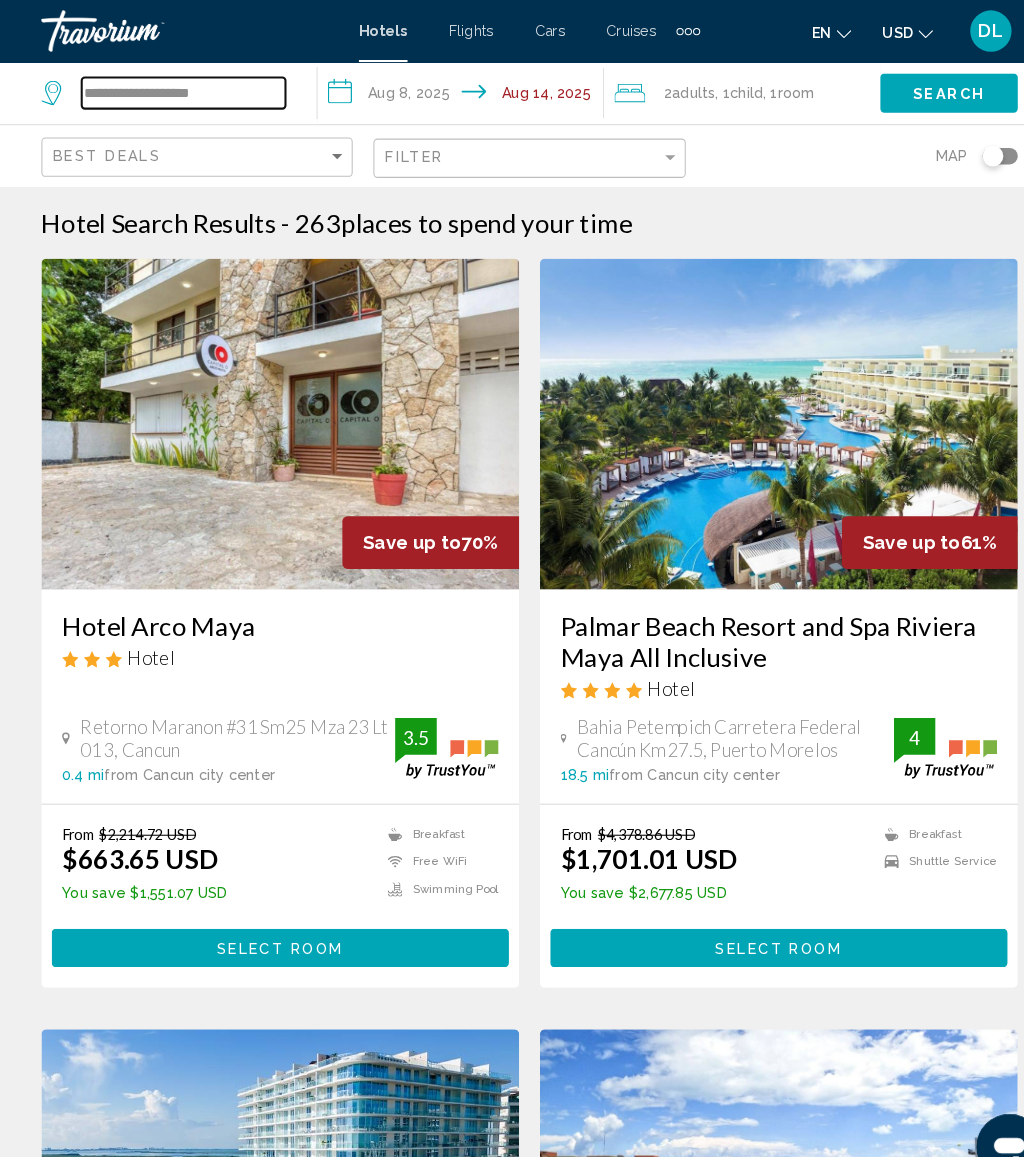 click on "**********" at bounding box center [177, 90] 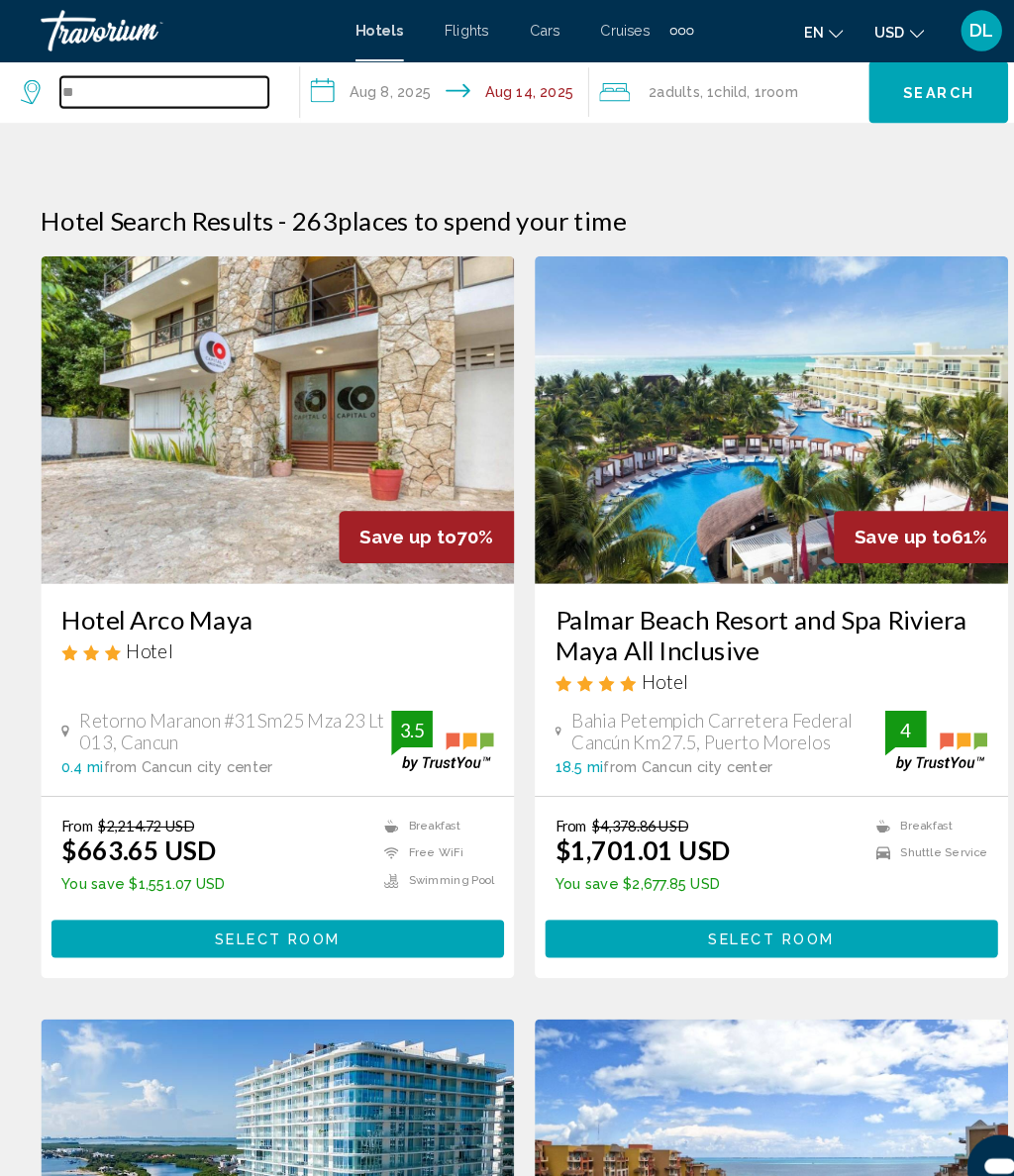 type on "*" 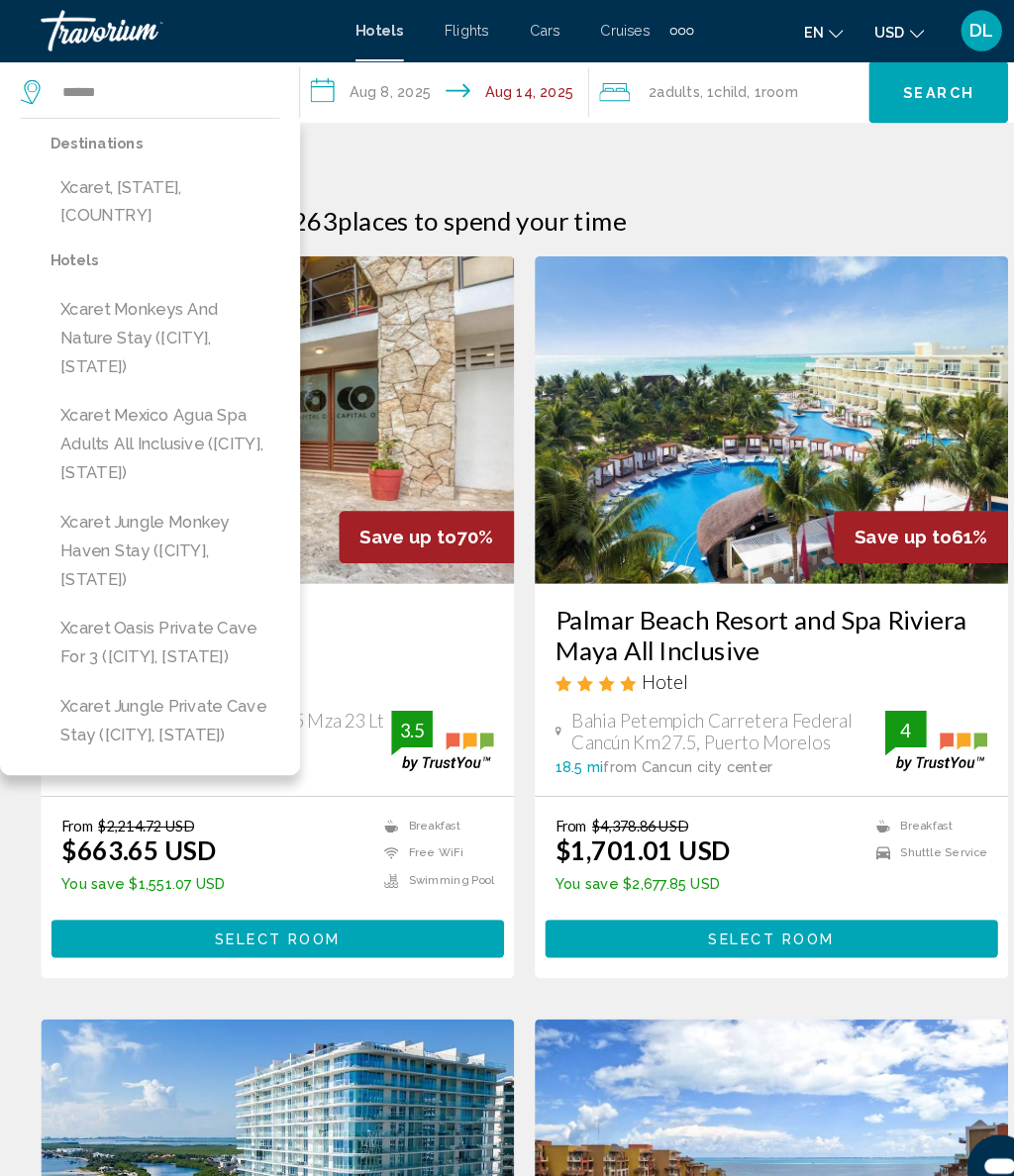 click on "Xcaret Mexico Agua Spa Adults All Inclusive ([CITY], [STATE])" at bounding box center (159, 430) 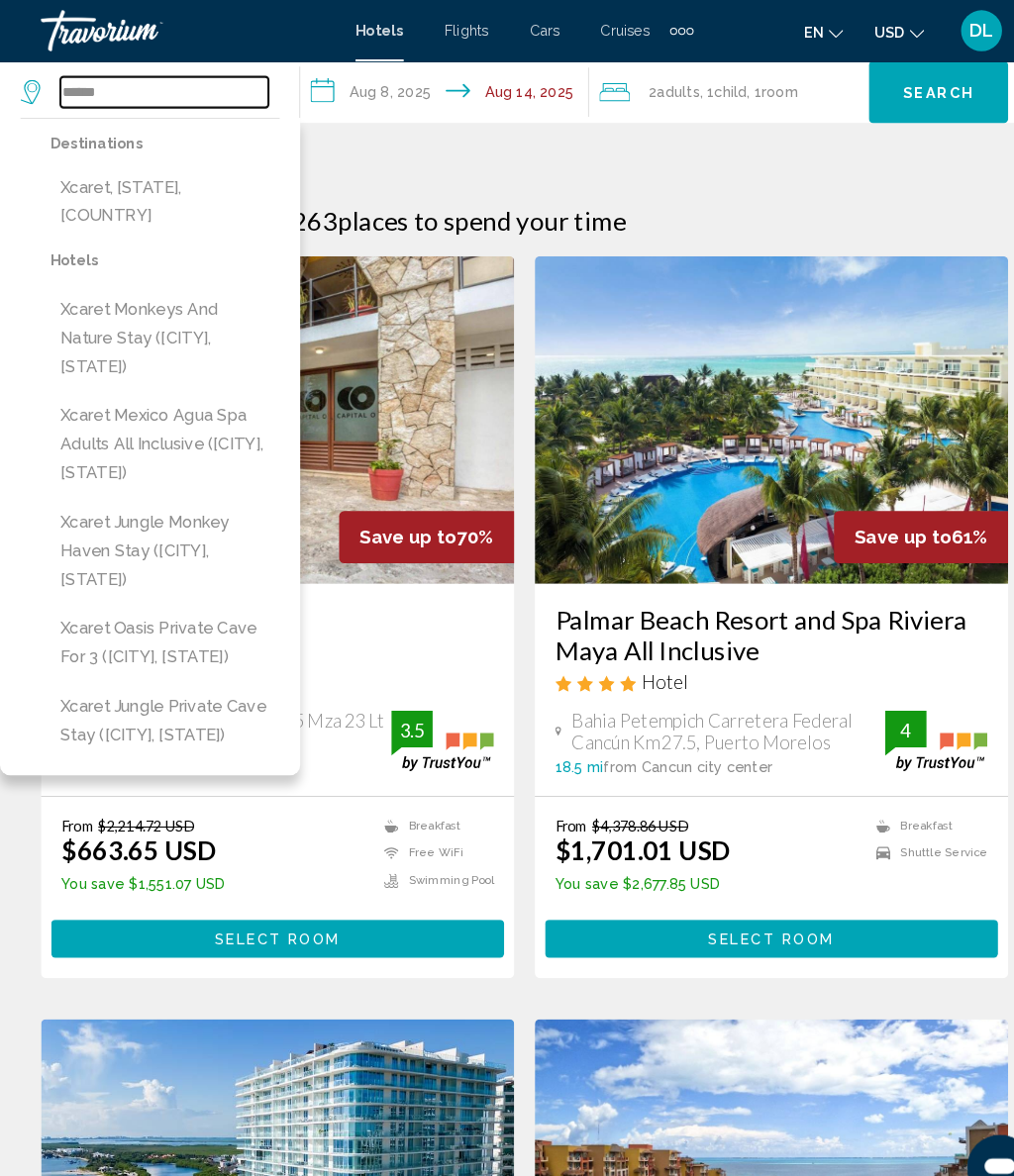 type on "**********" 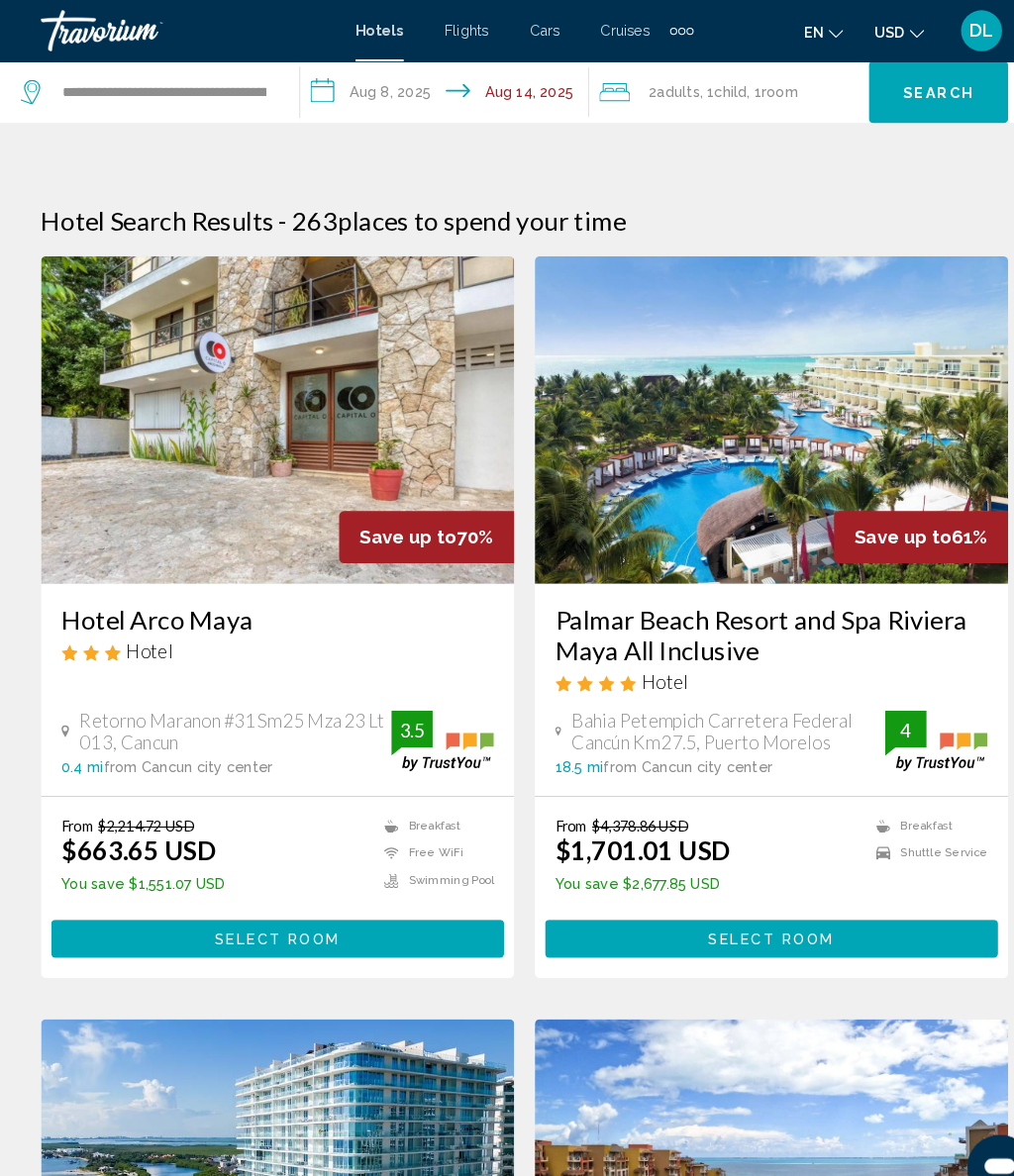 click on "**********" at bounding box center [434, 92] 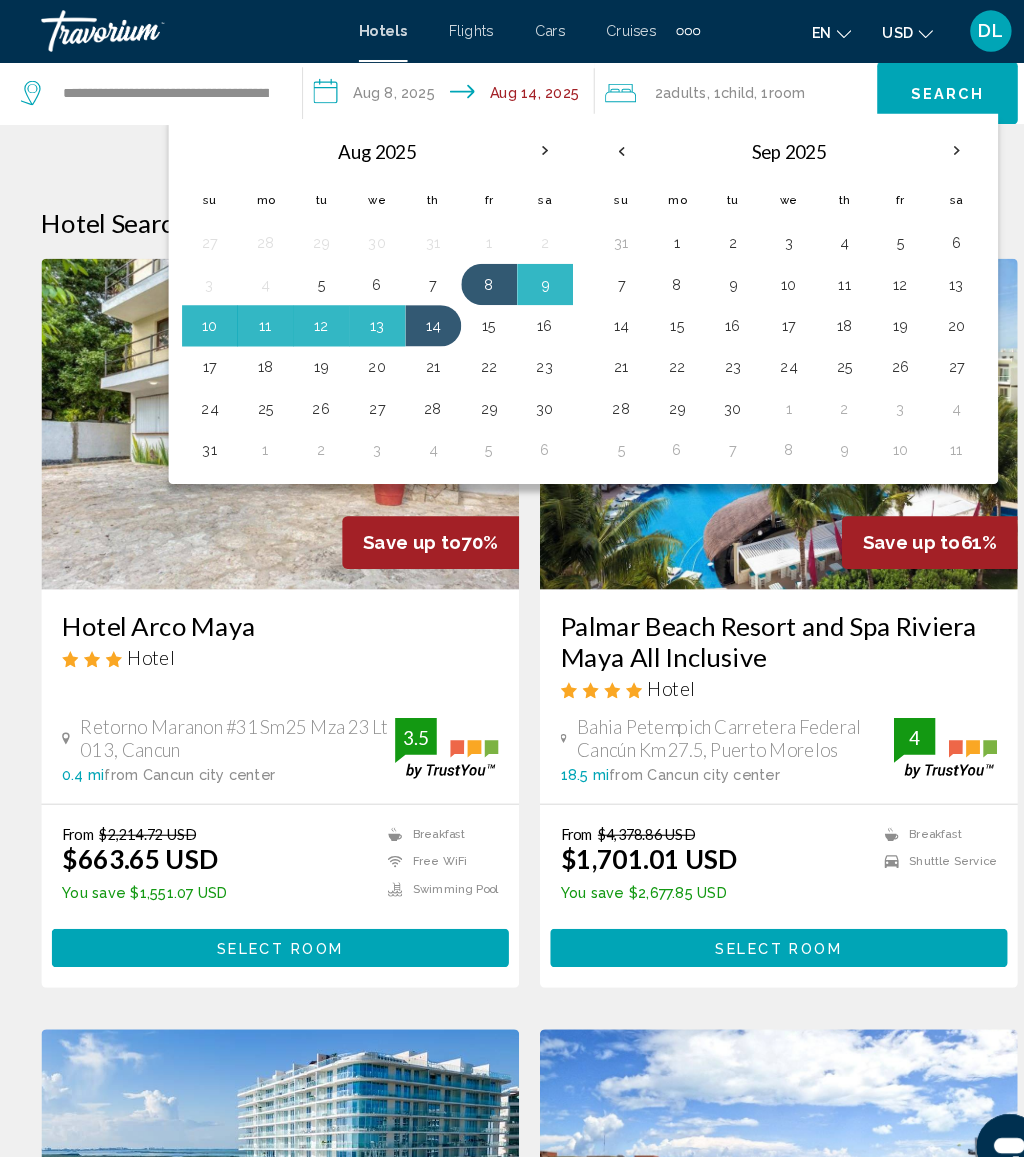 click on "15" at bounding box center [473, 315] 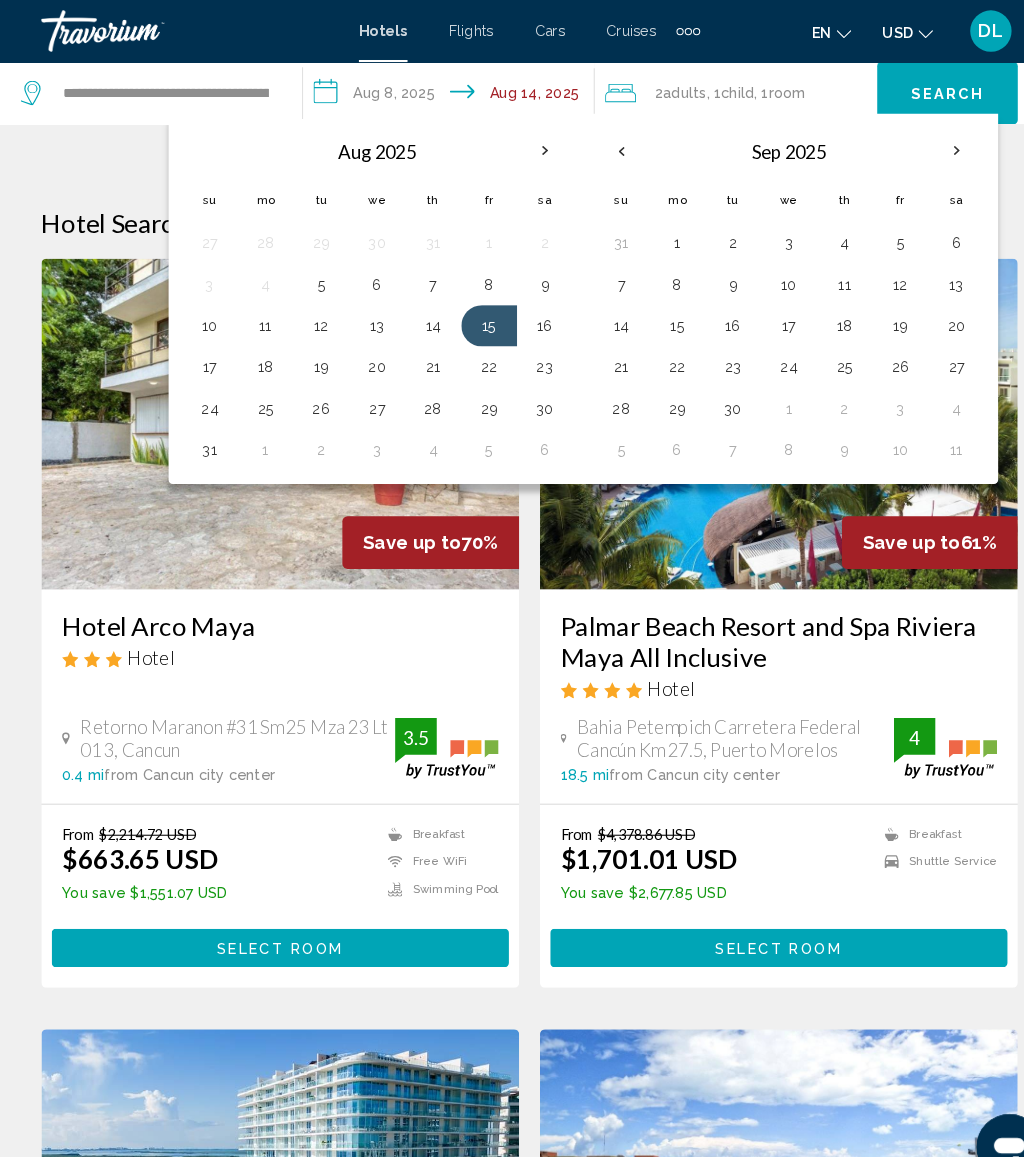 click on "21" at bounding box center [419, 355] 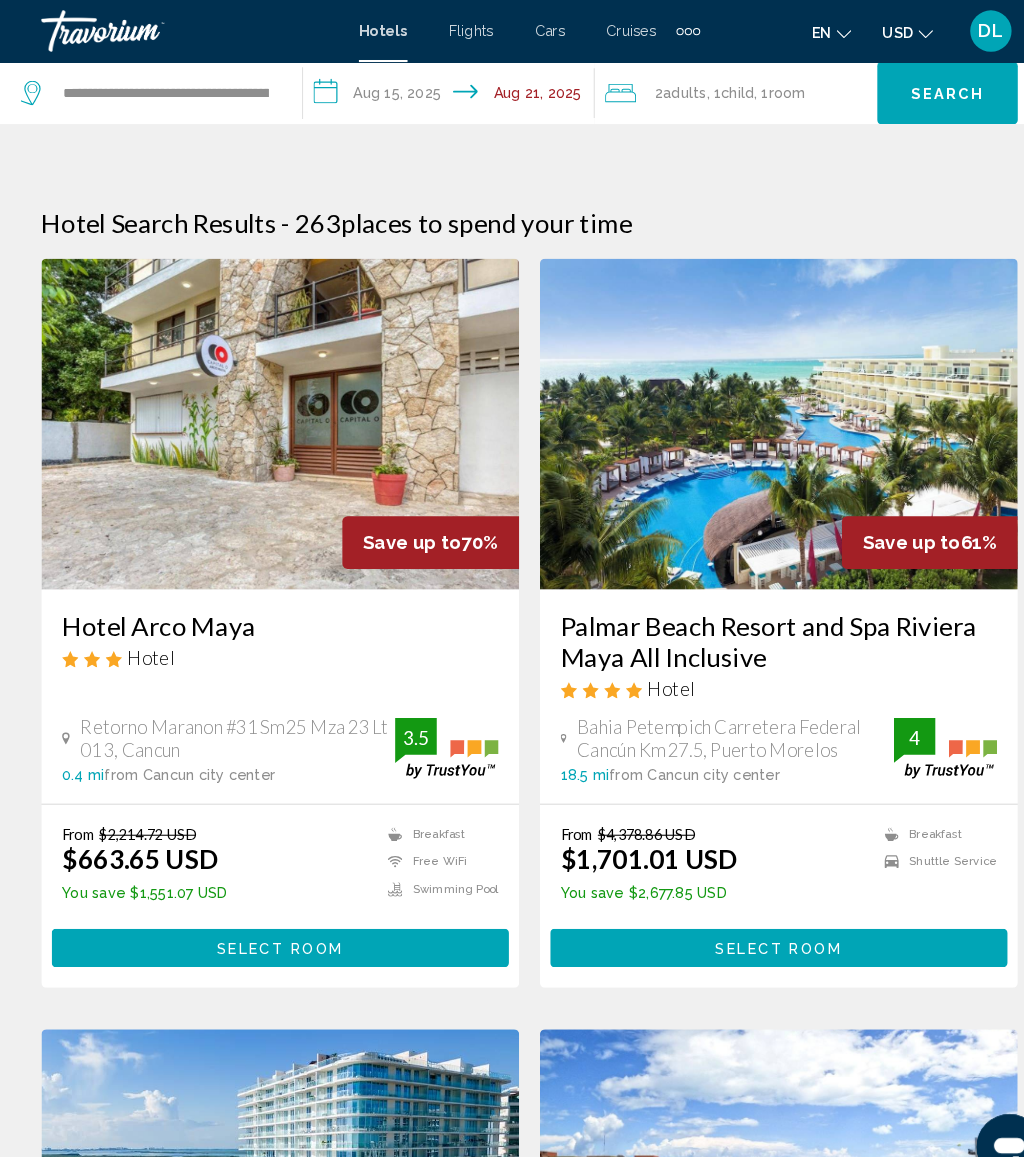 click on "Search" 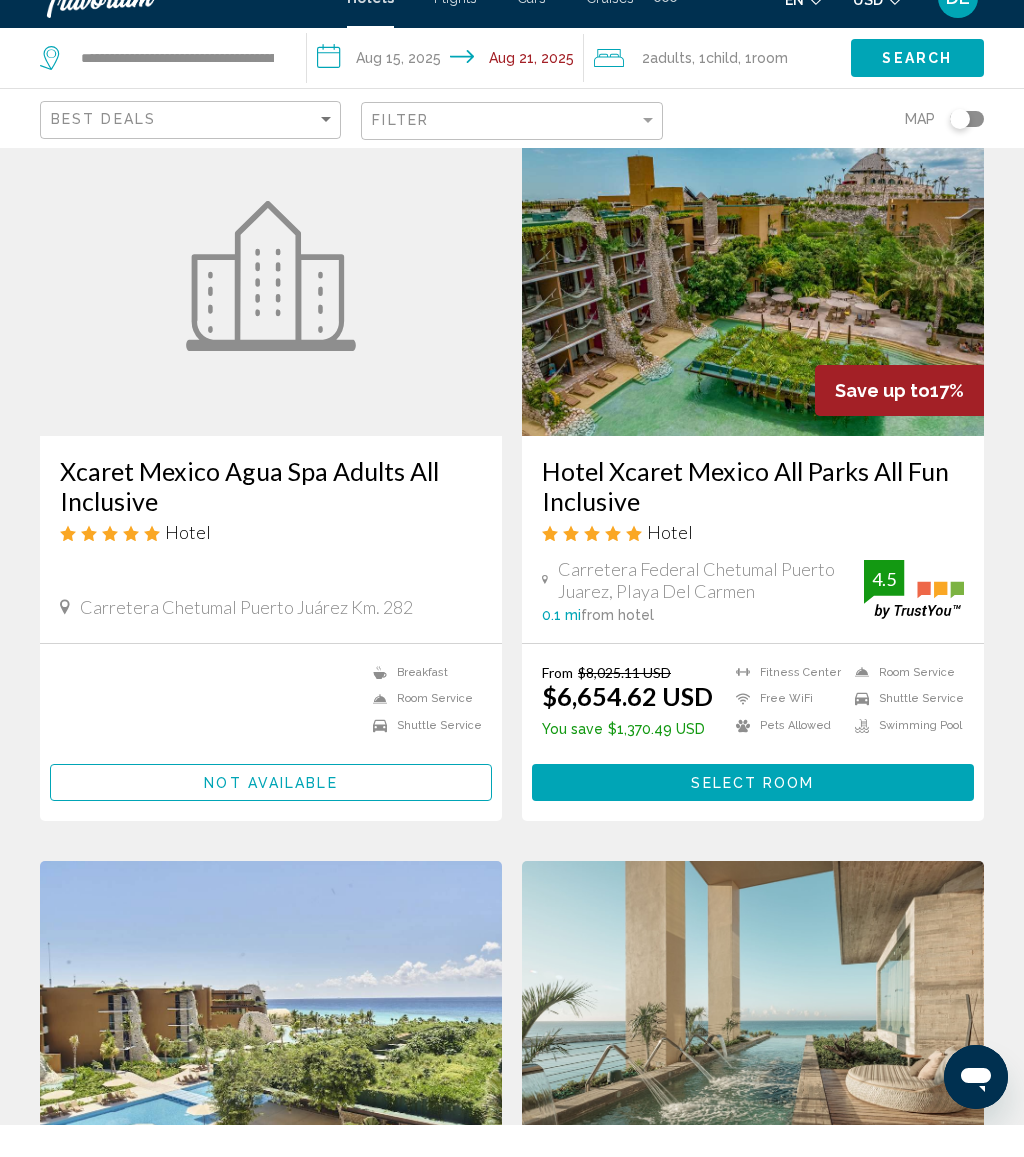 scroll, scrollTop: 0, scrollLeft: 0, axis: both 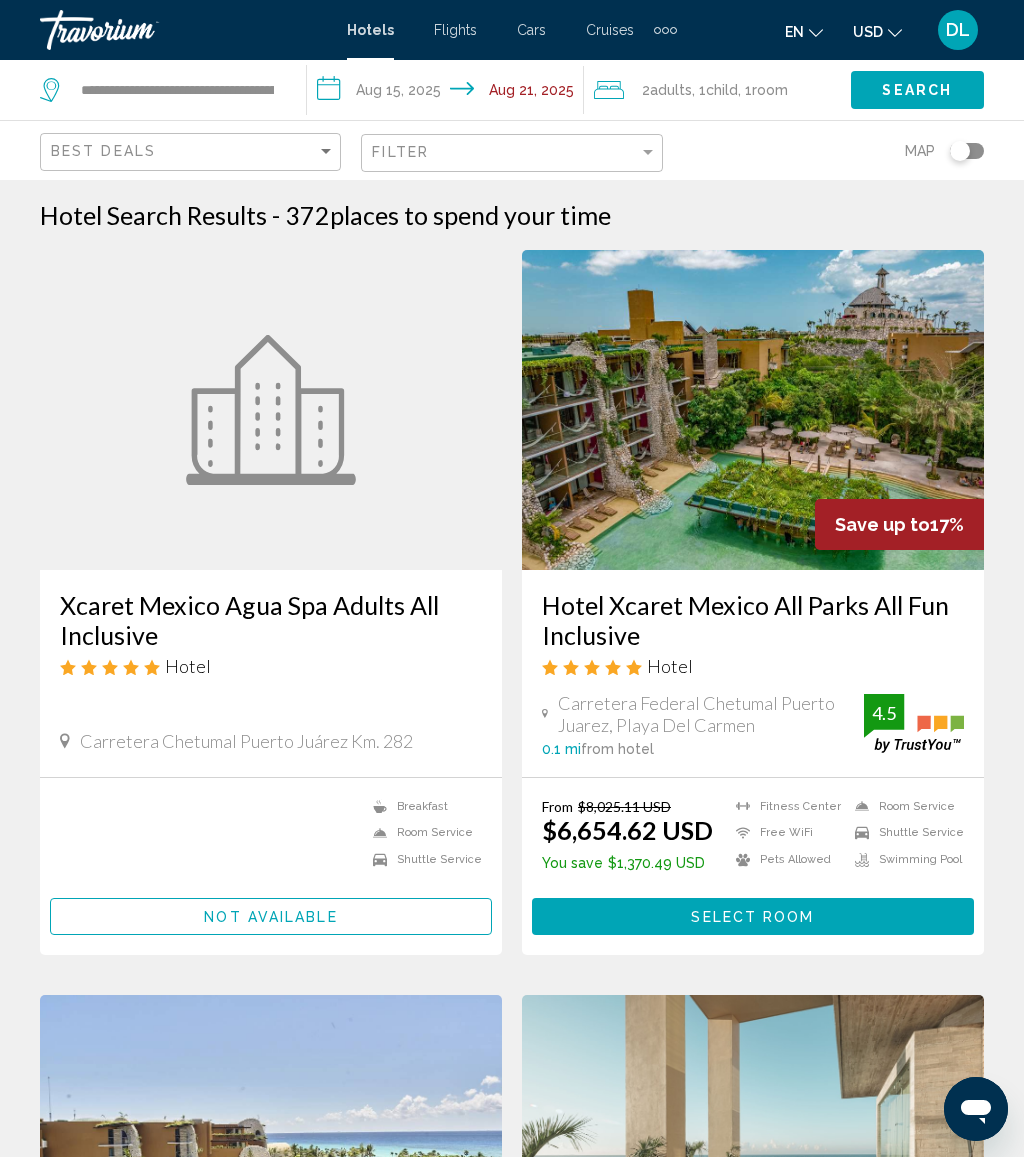 click on ", 1  Room rooms" 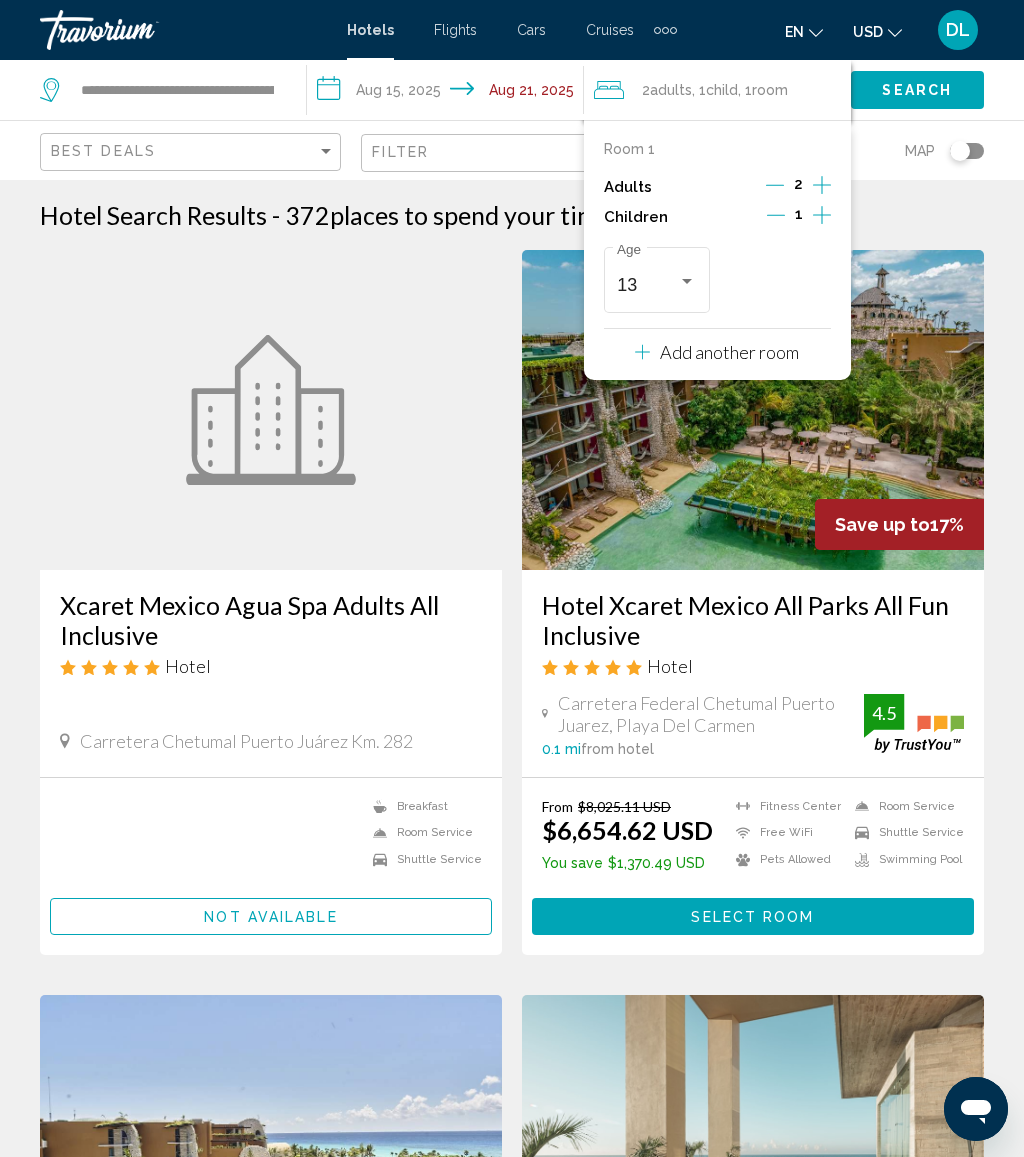 click 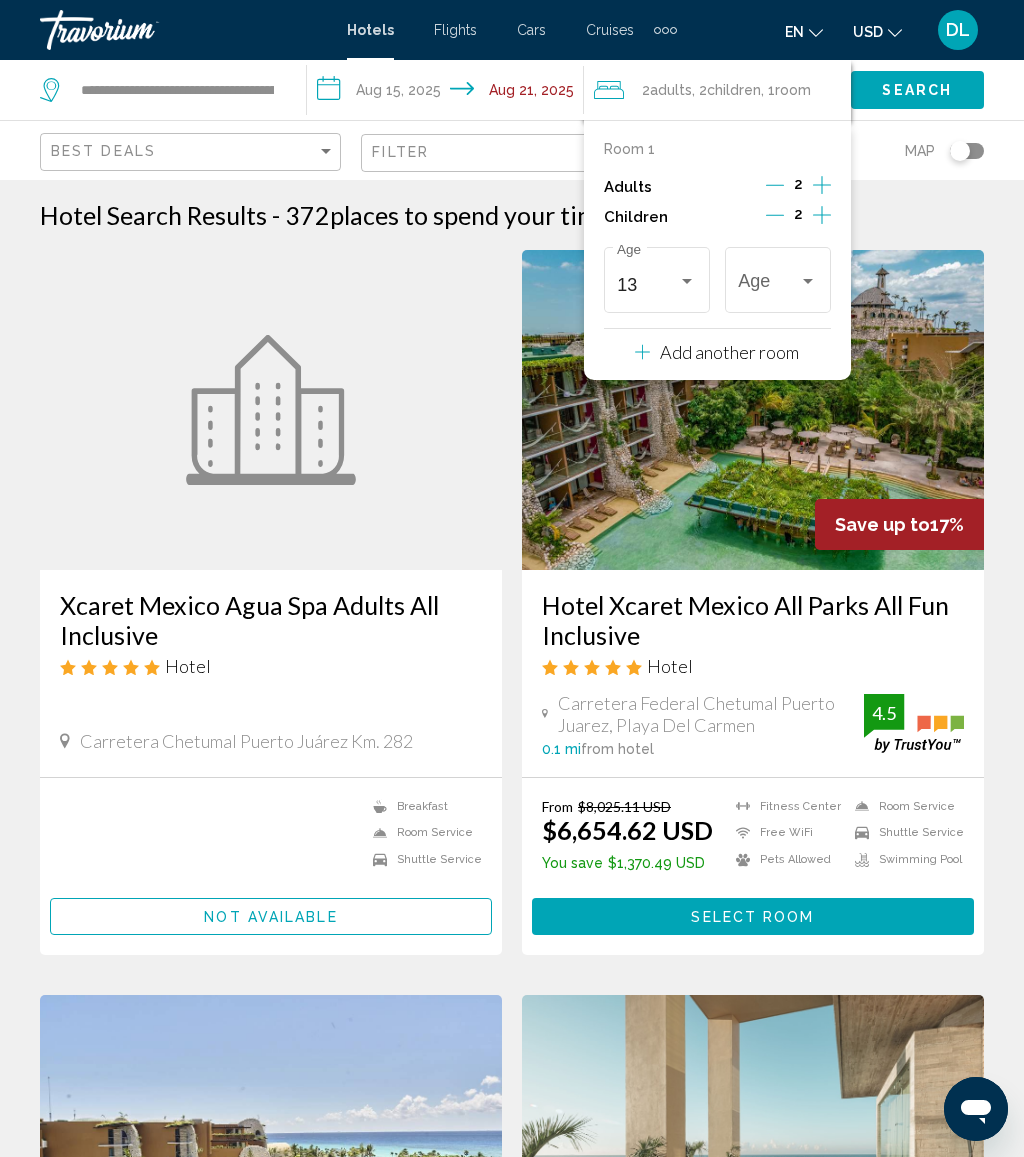 click at bounding box center [768, 285] 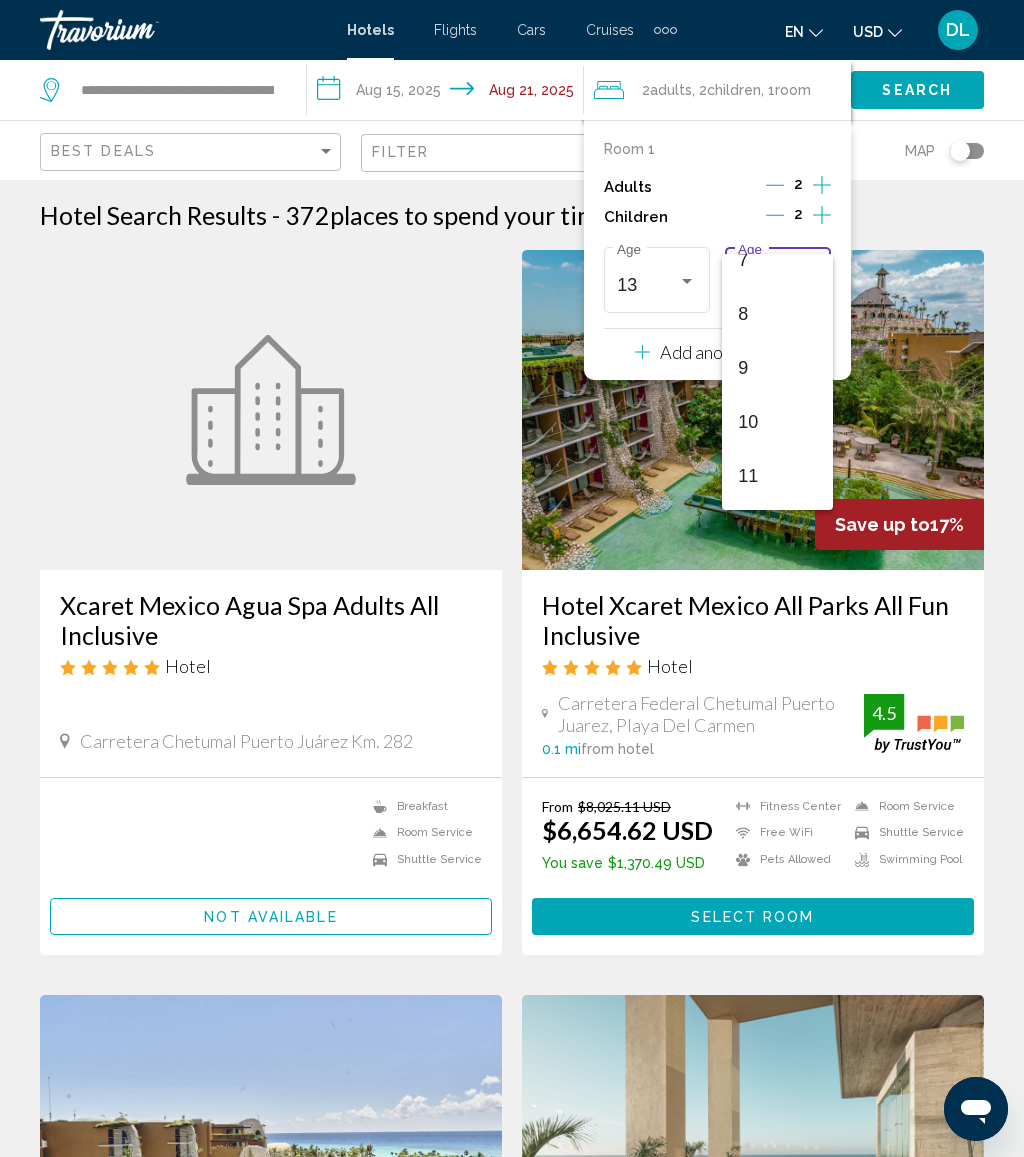 scroll, scrollTop: 445, scrollLeft: 0, axis: vertical 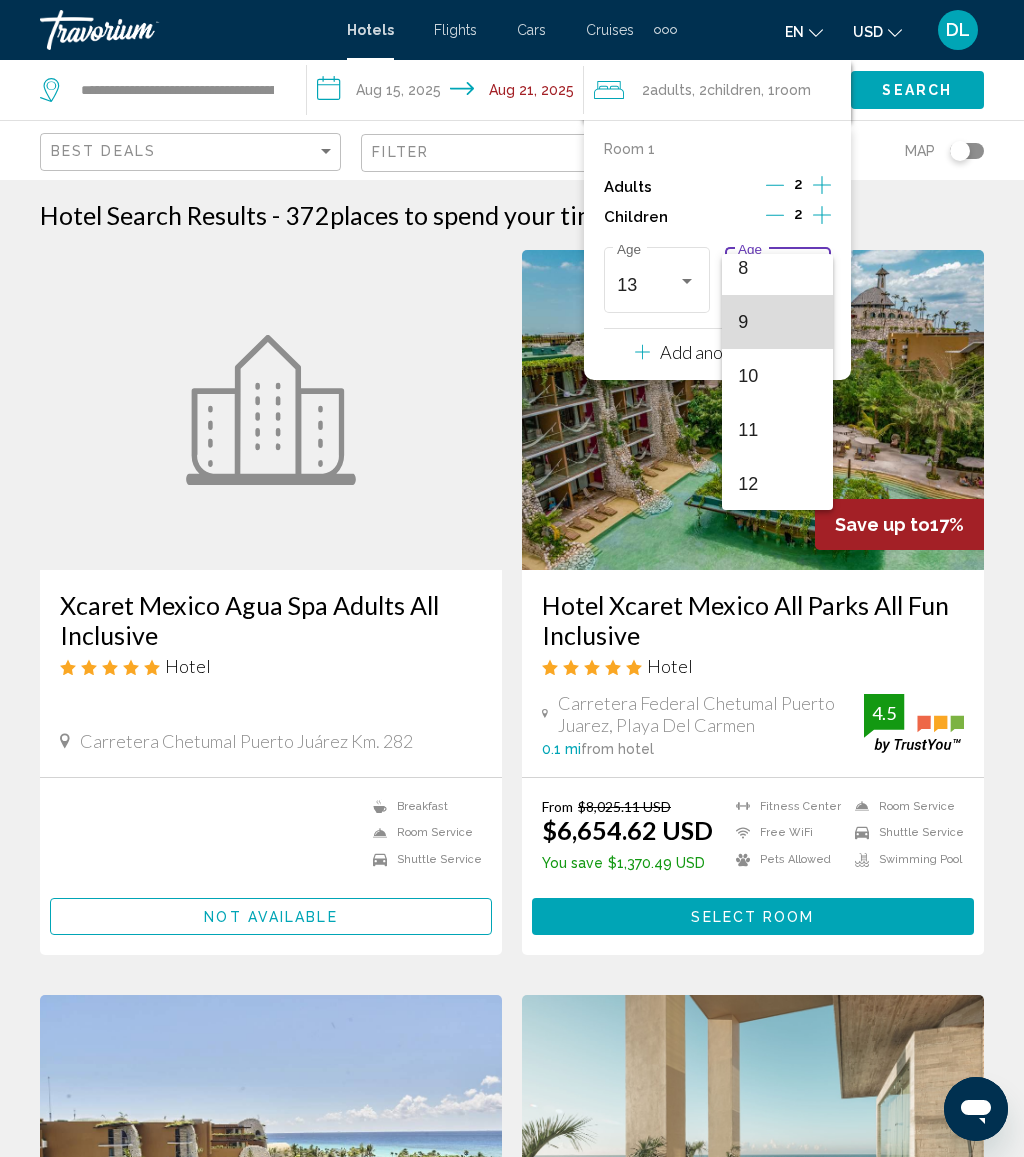click on "9" at bounding box center (777, 322) 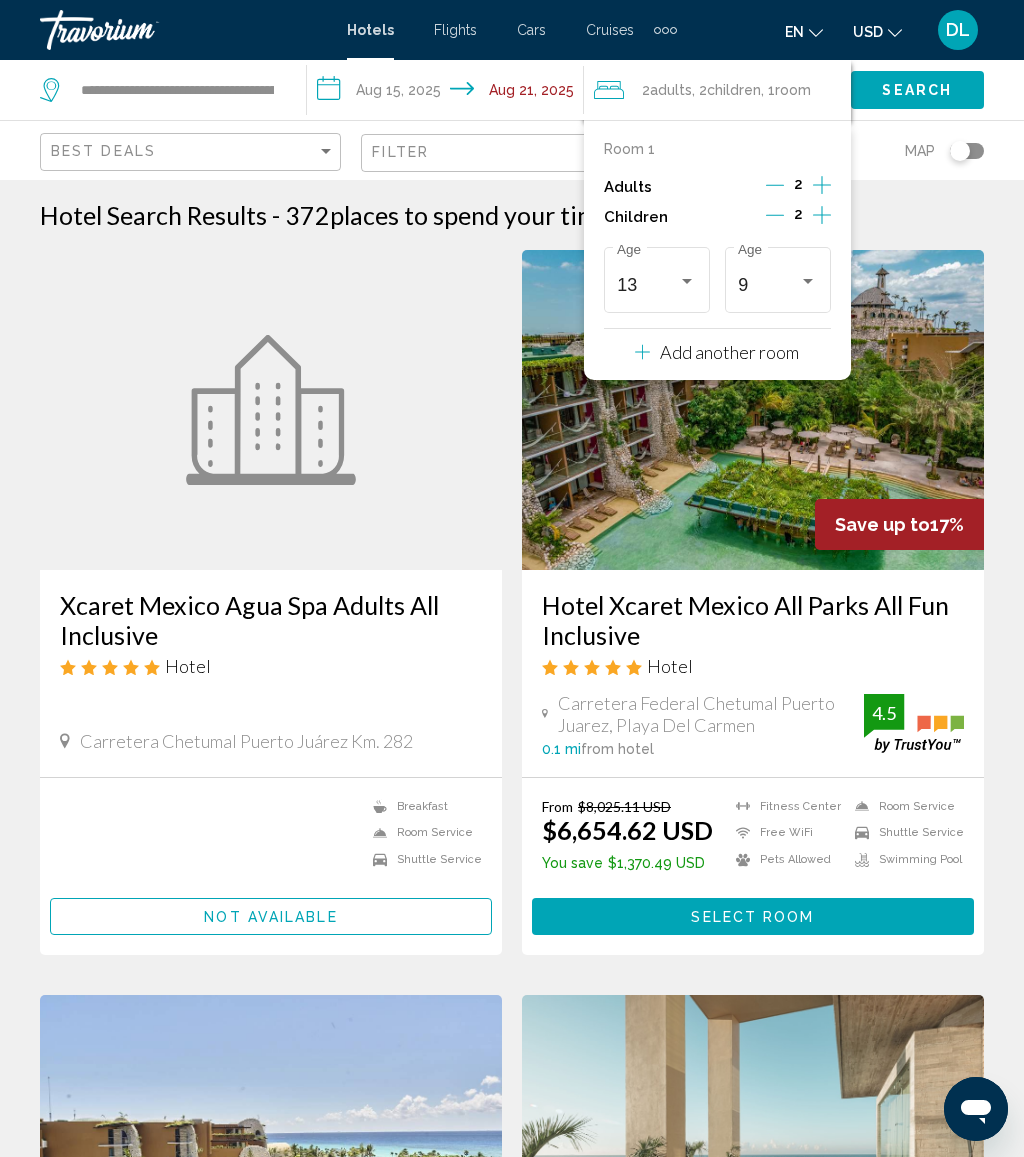 click on "**********" at bounding box center (449, 93) 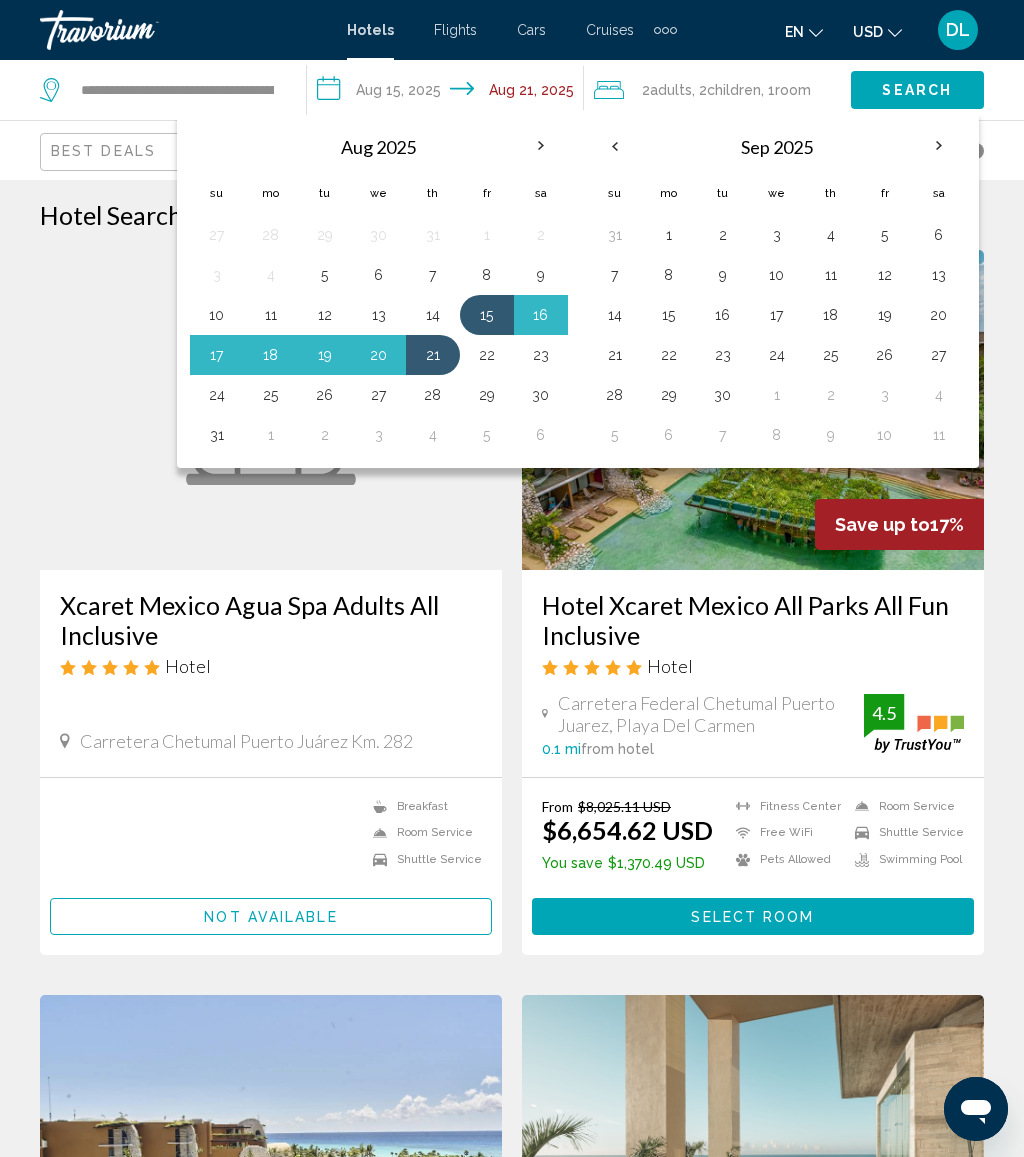 click on "6" at bounding box center (939, 235) 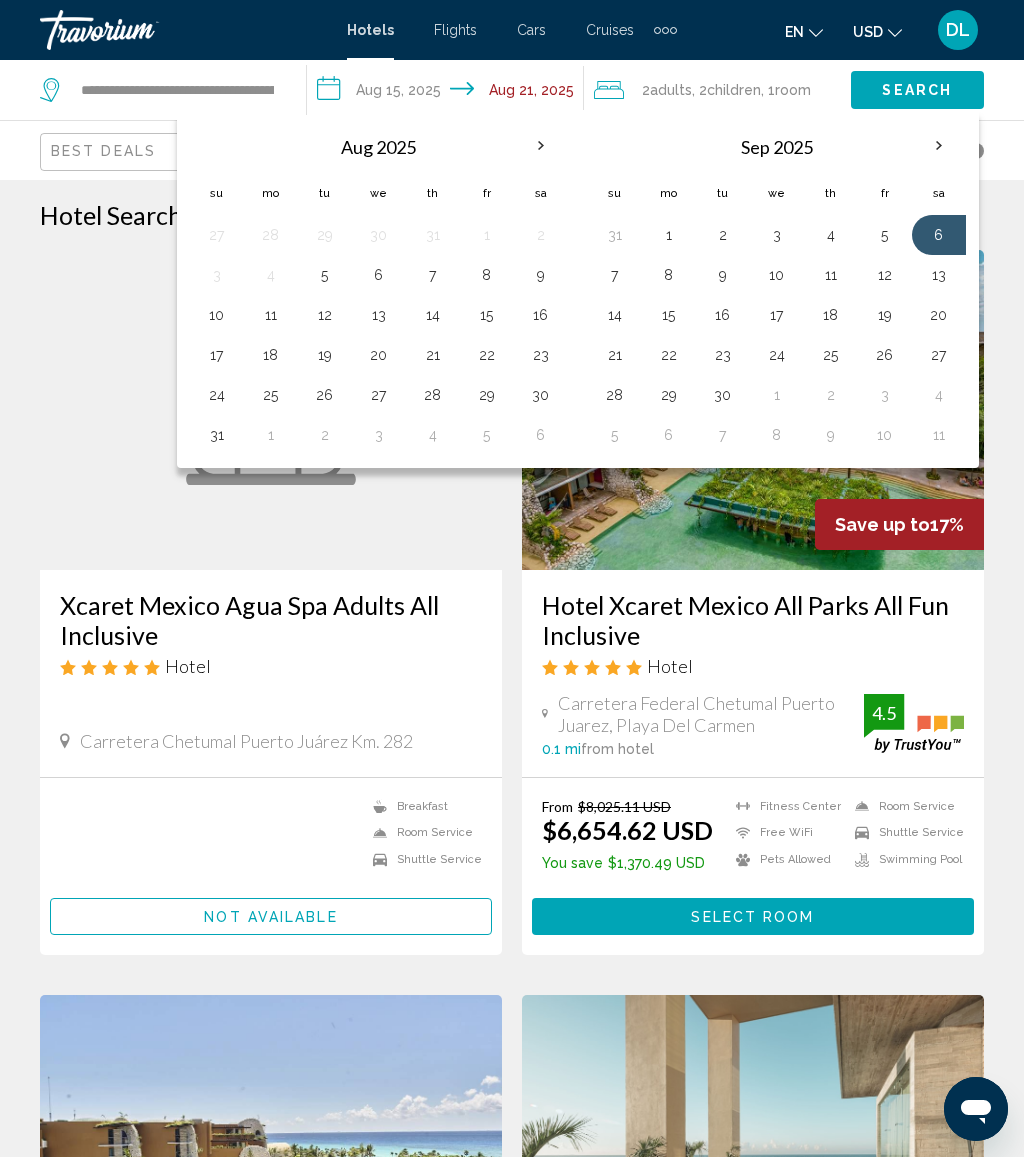 click on "10" at bounding box center (777, 275) 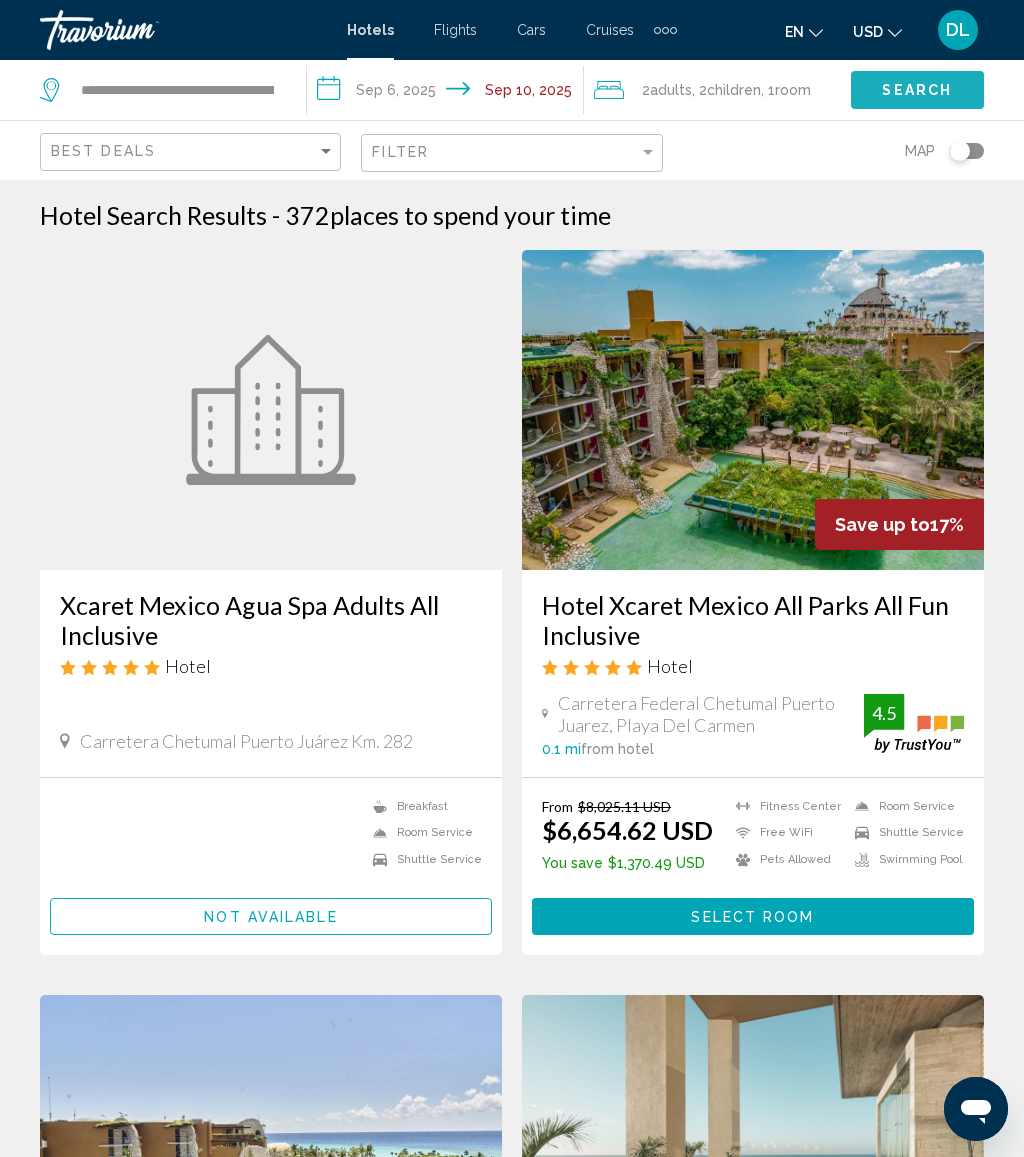 click on "Search" 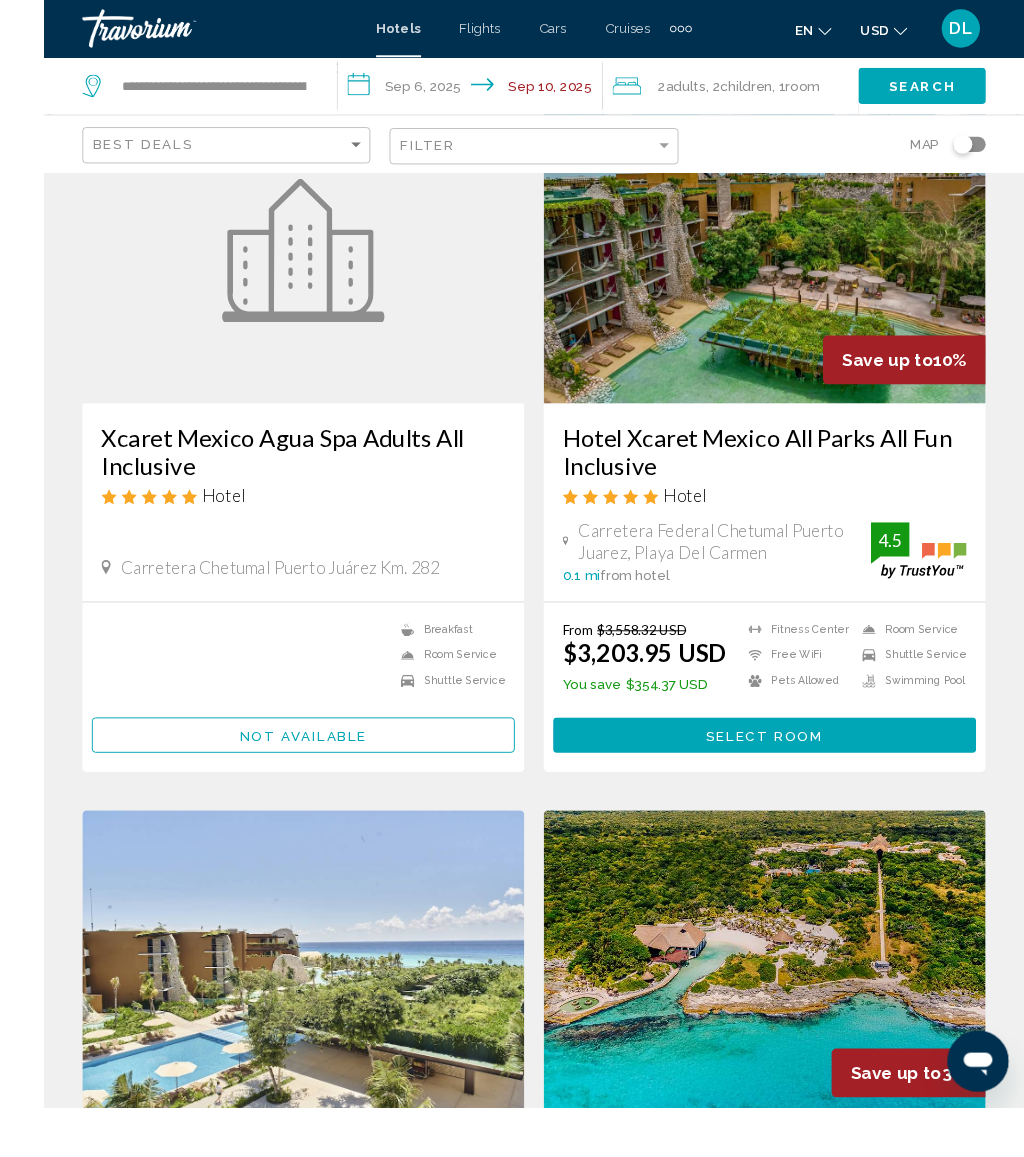 scroll, scrollTop: 202, scrollLeft: 0, axis: vertical 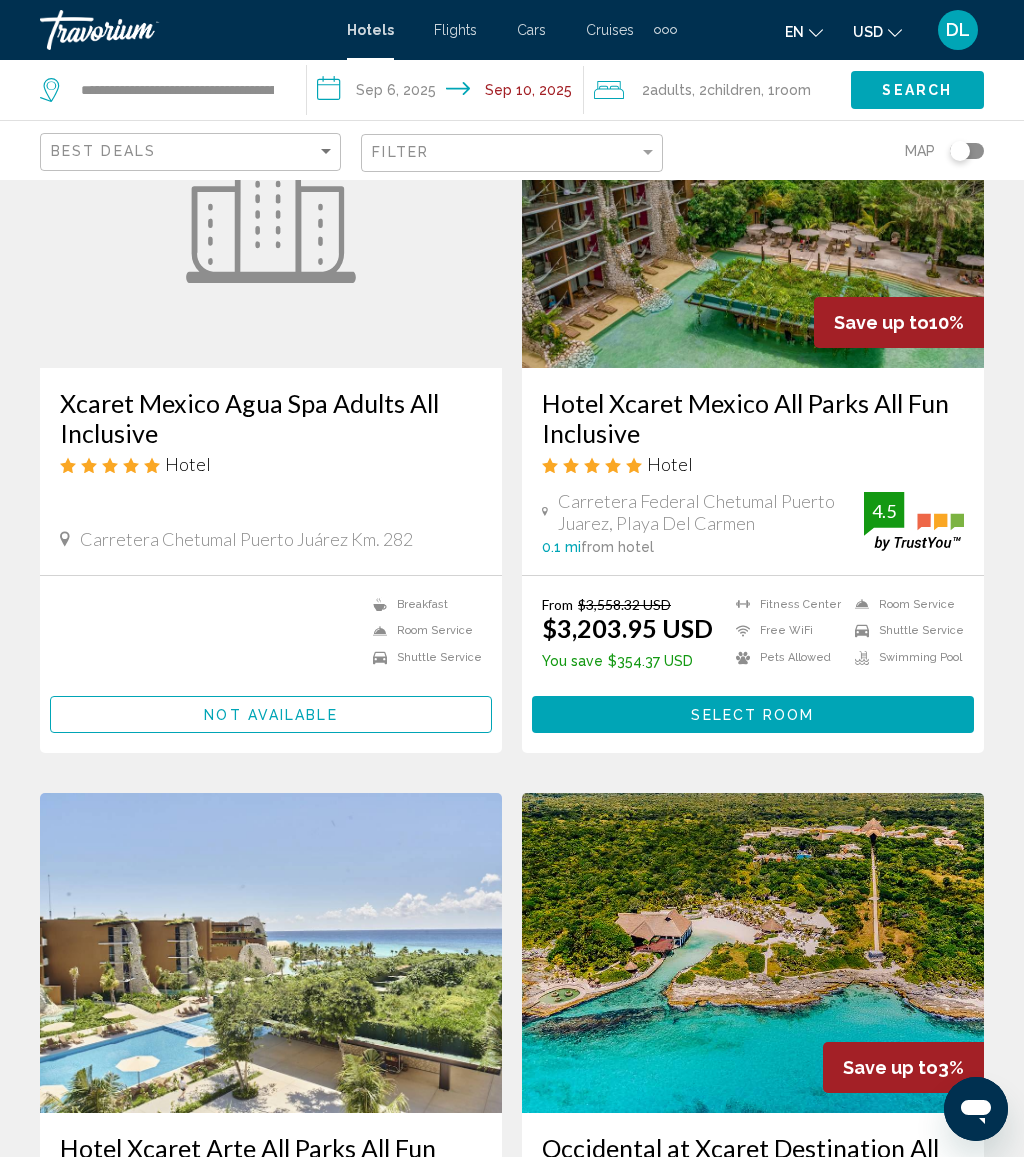 click on "Select Room" at bounding box center [752, 715] 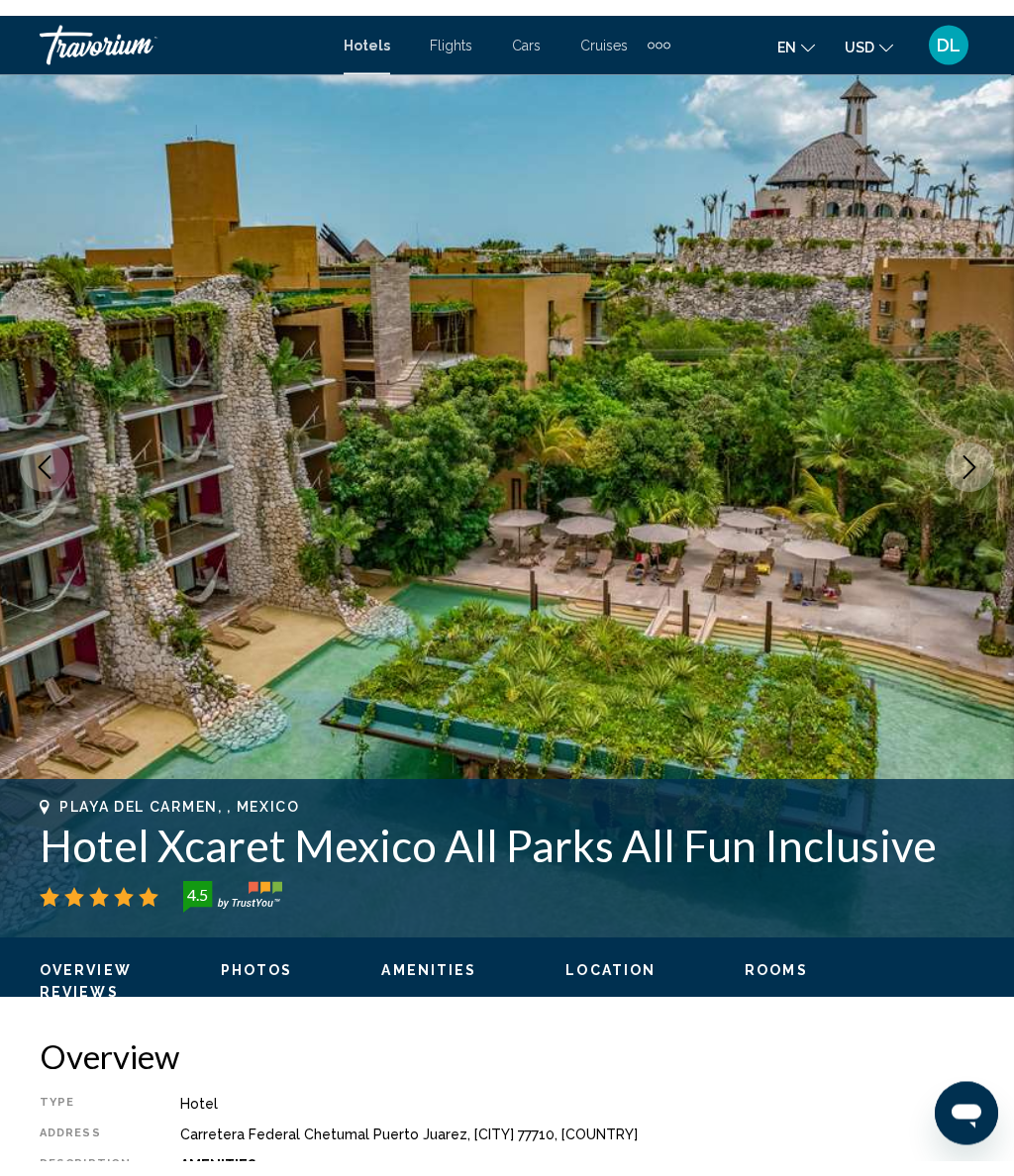 scroll, scrollTop: 0, scrollLeft: 0, axis: both 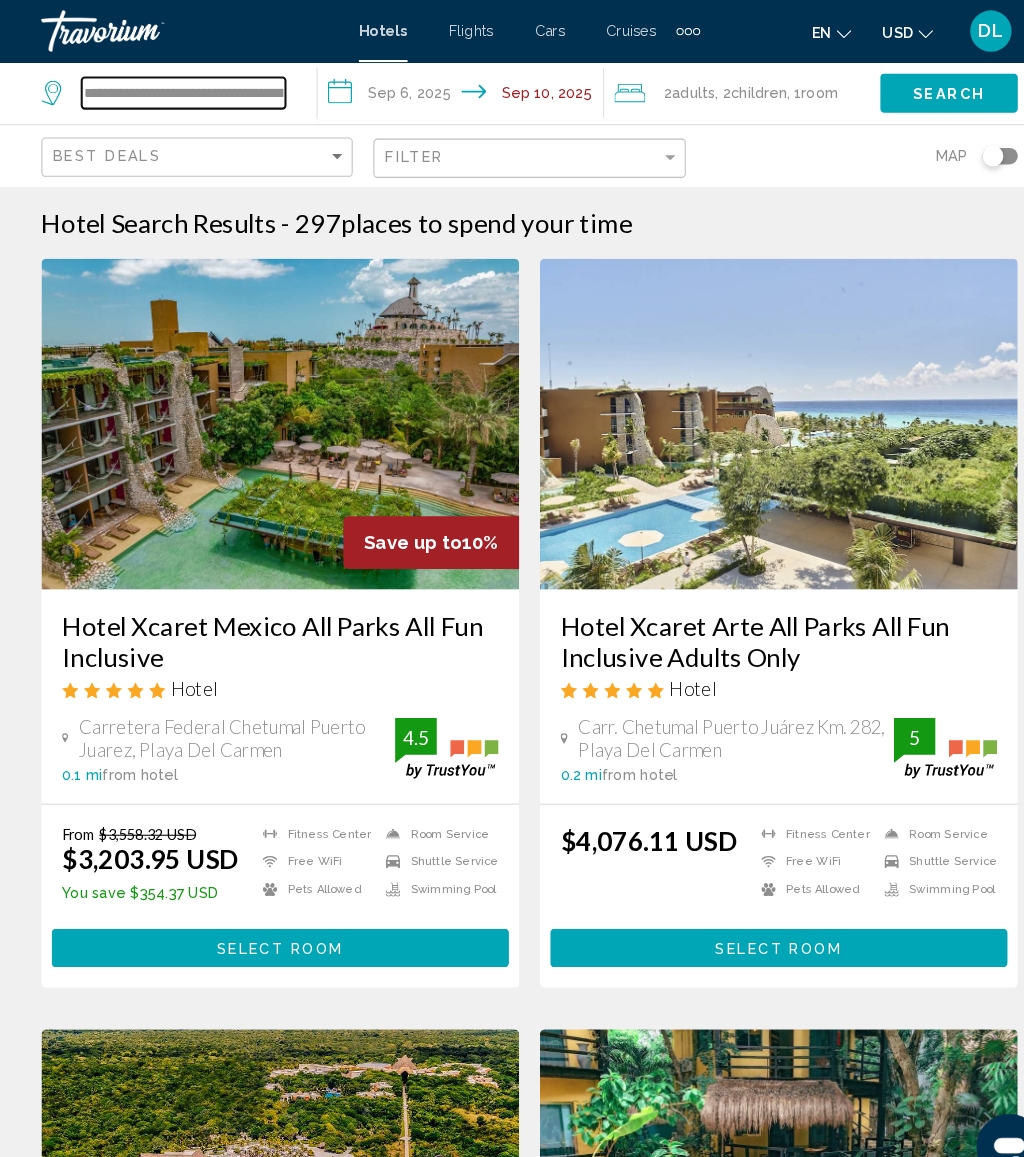 click on "**********" at bounding box center [177, 90] 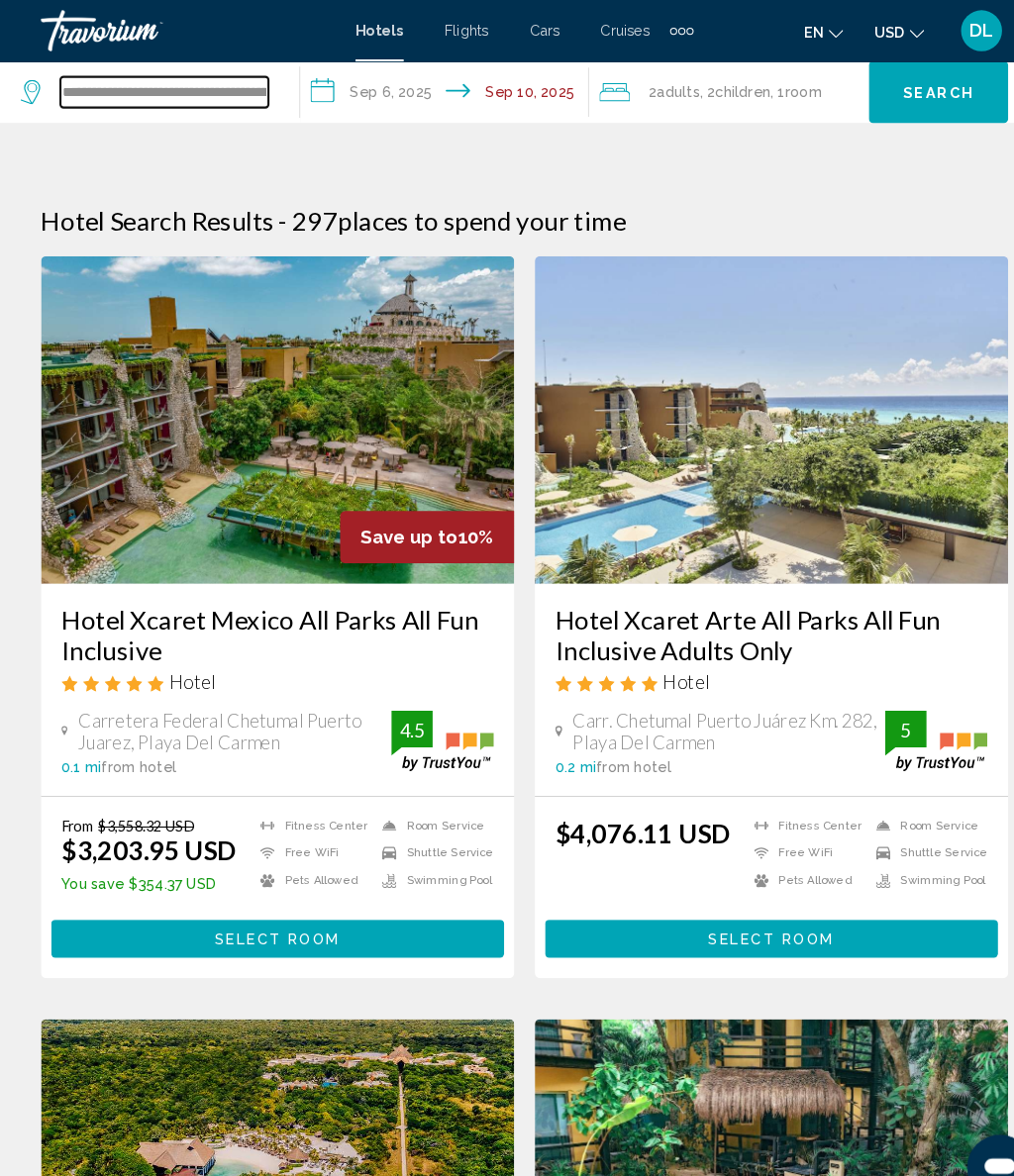 type on "**********" 